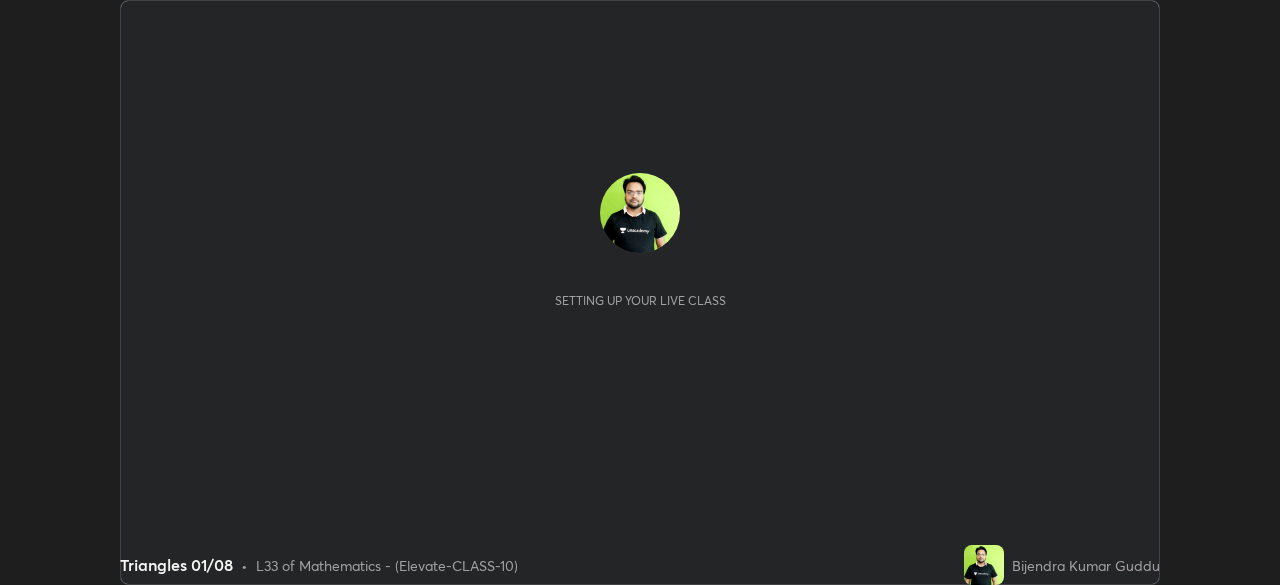 scroll, scrollTop: 0, scrollLeft: 0, axis: both 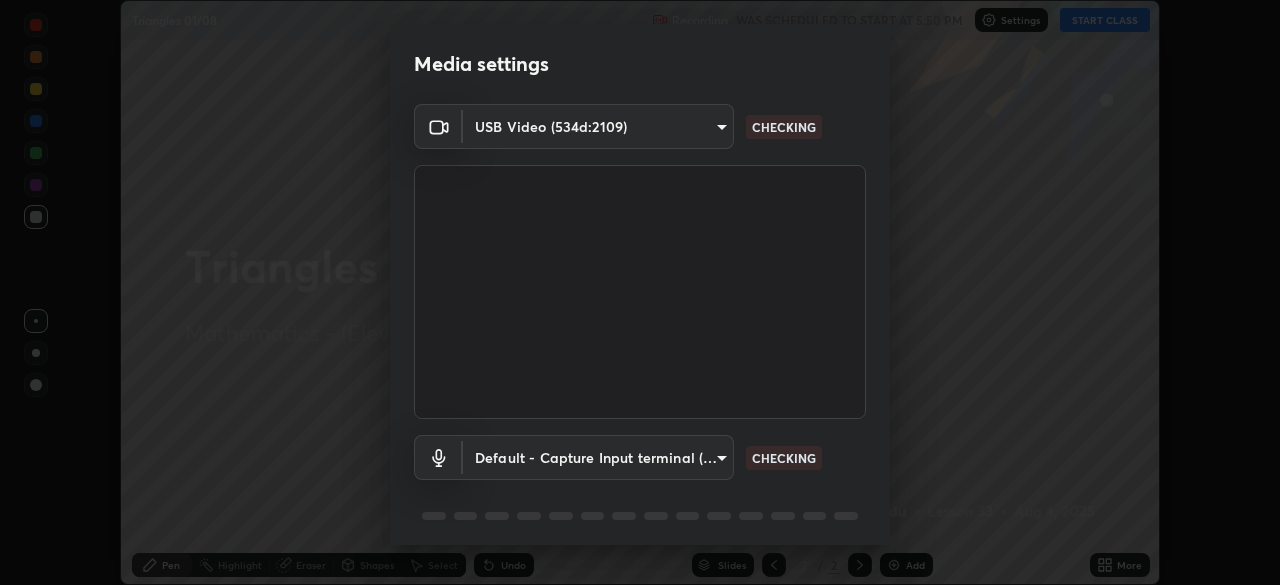 type on "548a44a52523d2997e35a3c13491b16d14ec2e678e88aab68fdaa9d4bfa060c5" 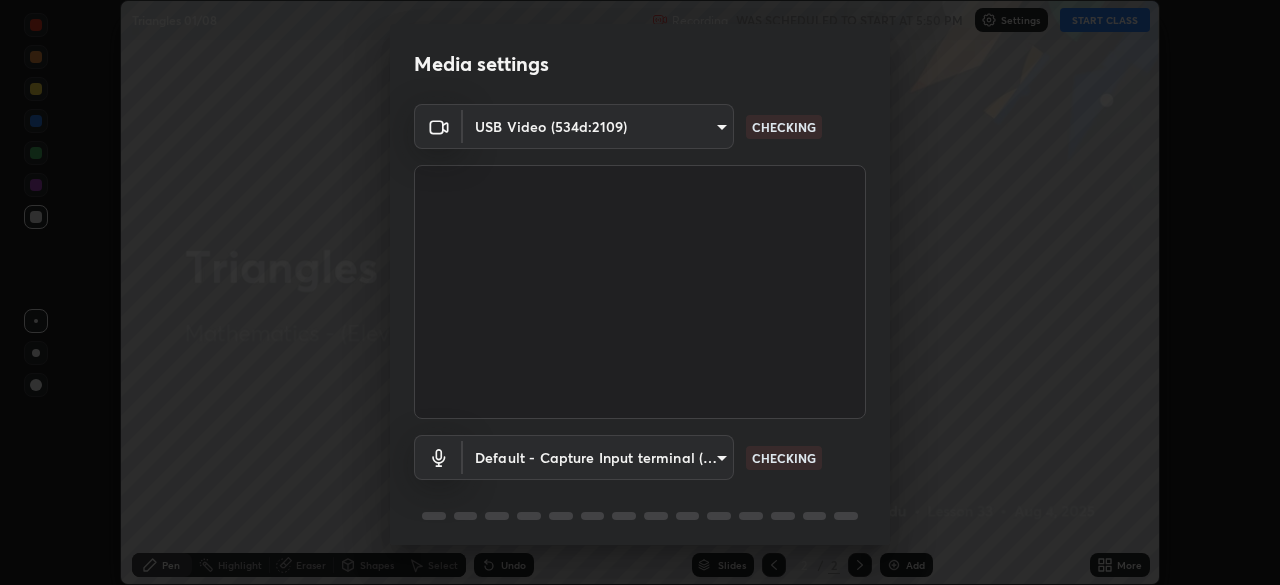 scroll, scrollTop: 71, scrollLeft: 0, axis: vertical 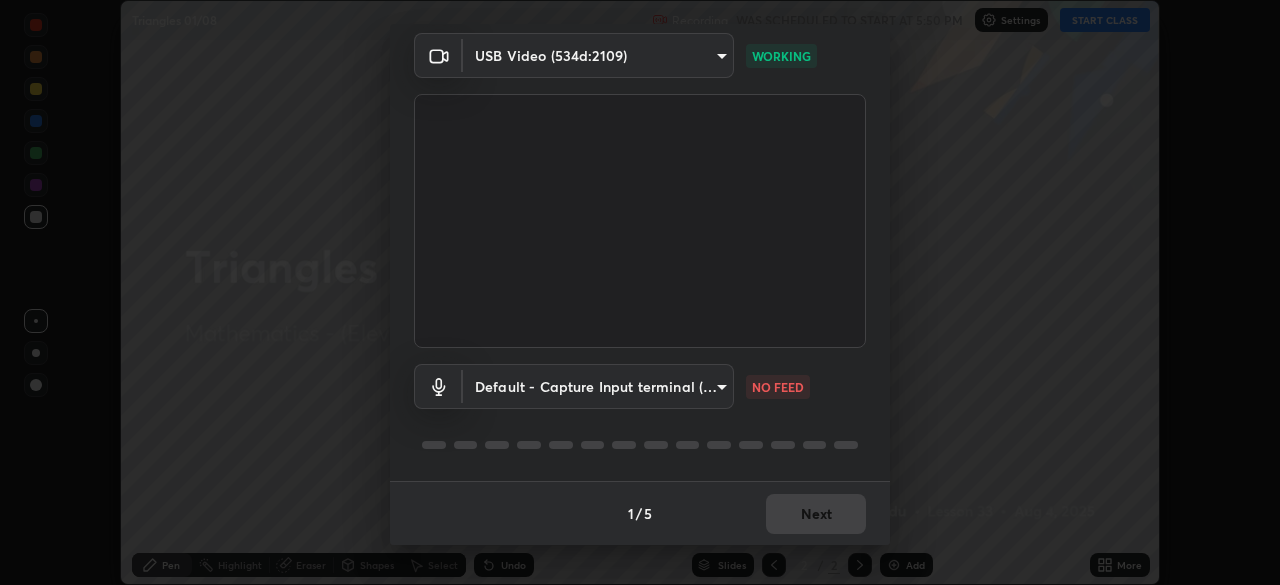click on "Erase all Triangles 01/08 Recording WAS SCHEDULED TO START AT  5:50 PM Settings START CLASS Setting up your live class Triangles 01/08 • L33 of Mathematics - (Elevate-CLASS-10) Bijendra Kumar Guddu Pen Highlight Eraser Shapes Select Undo Slides 2 / 2 Add More No doubts shared Encourage your learners to ask a doubt for better clarity Report an issue Reason for reporting Buffering Chat not working Audio - Video sync issue Educator video quality low ​ Attach an image Report Media settings USB Video (534d:2109) 548a44a52523d2997e35a3c13491b16d14ec2e678e88aab68fdaa9d4bfa060c5 WORKING Default - Capture Input terminal (Digital Array MIC) default NO FEED 1 / 5 Next" at bounding box center (640, 292) 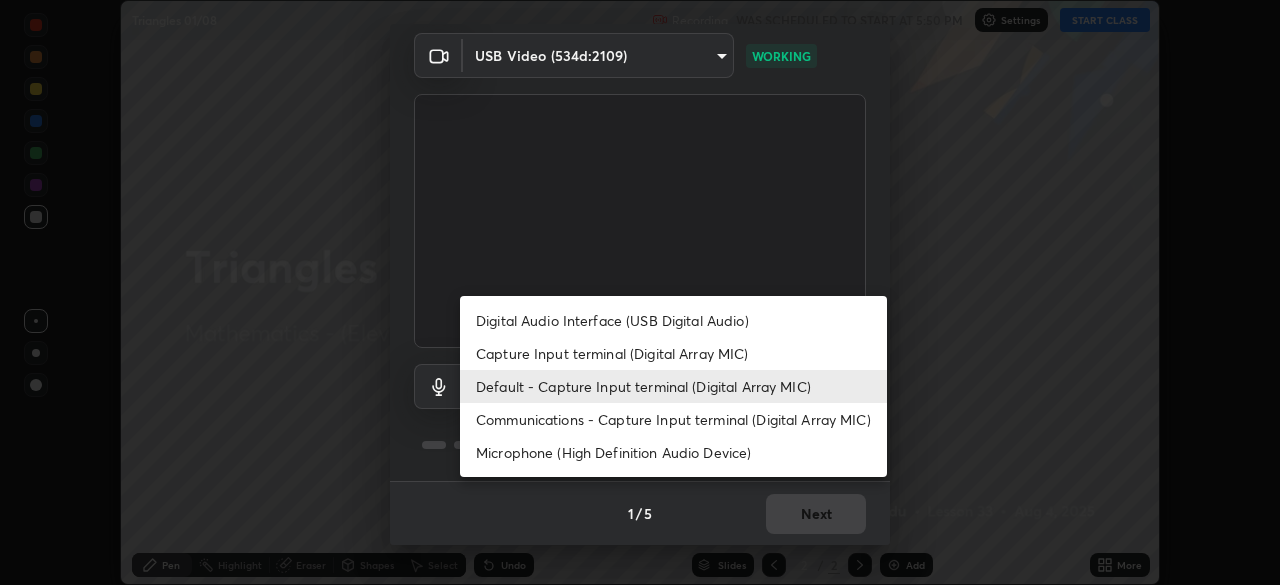 click on "Communications - Capture Input terminal (Digital Array MIC)" at bounding box center [673, 419] 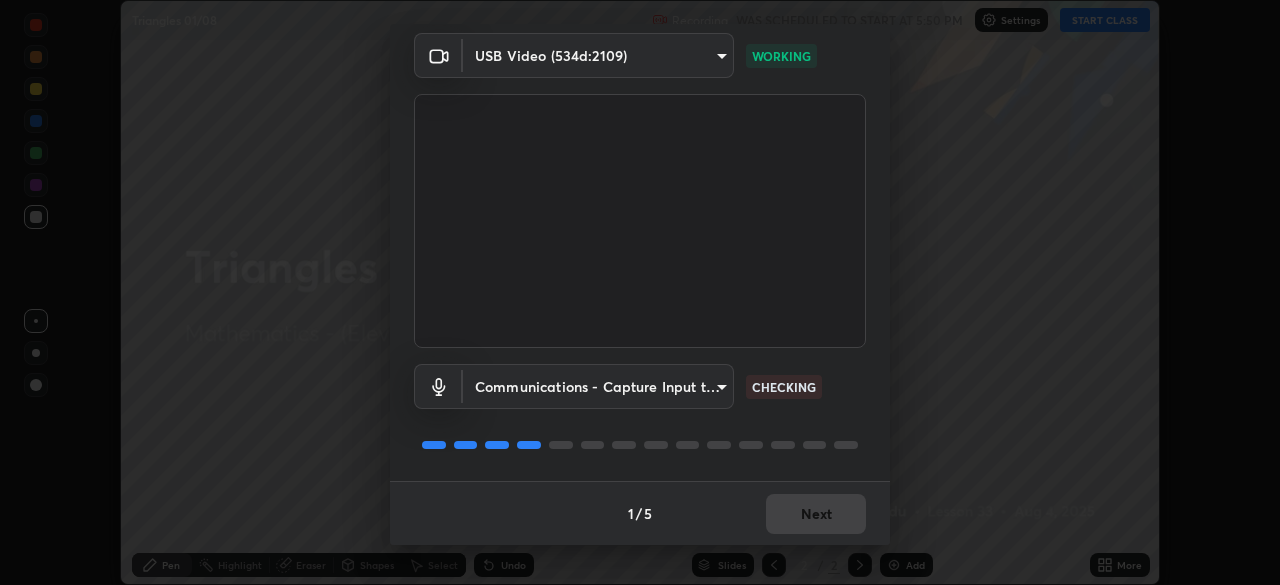 click on "Erase all Triangles 01/08 Recording WAS SCHEDULED TO START AT  5:50 PM Settings START CLASS Setting up your live class Triangles 01/08 • L33 of Mathematics - (Elevate-CLASS-10) Bijendra Kumar Guddu Pen Highlight Eraser Shapes Select Undo Slides 2 / 2 Add More No doubts shared Encourage your learners to ask a doubt for better clarity Report an issue Reason for reporting Buffering Chat not working Audio - Video sync issue Educator video quality low ​ Attach an image Report Media settings USB Video (534d:2109) 548a44a52523d2997e35a3c13491b16d14ec2e678e88aab68fdaa9d4bfa060c5 WORKING Communications - Capture Input terminal (Digital Array MIC) communications CHECKING 1 / 5 Next" at bounding box center (640, 292) 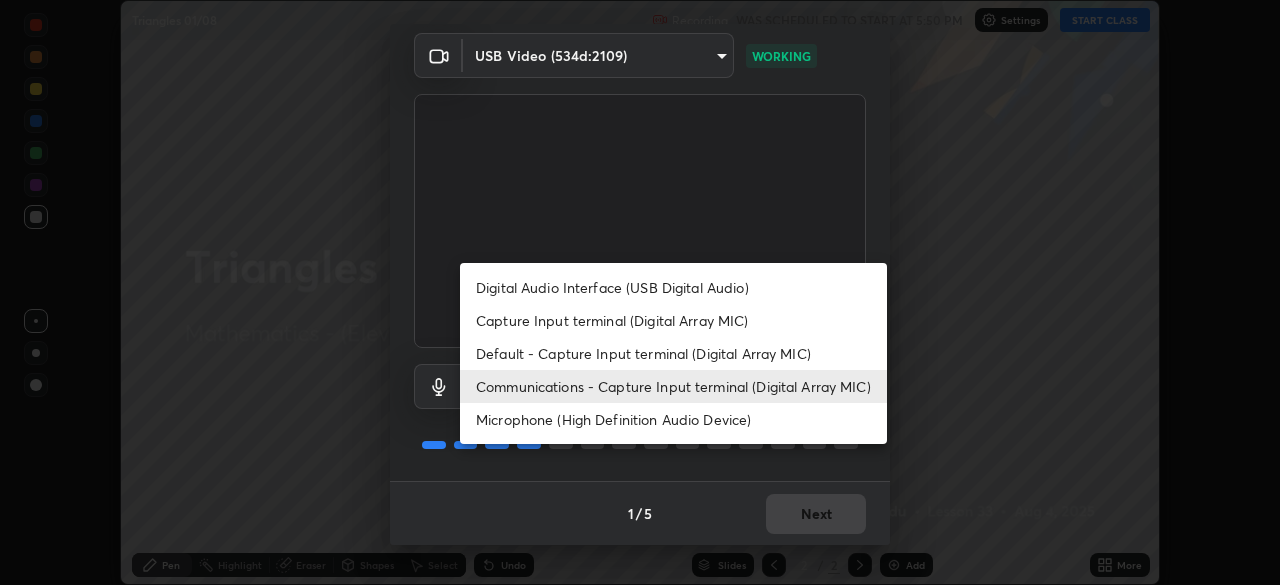click on "Default - Capture Input terminal (Digital Array MIC)" at bounding box center [673, 353] 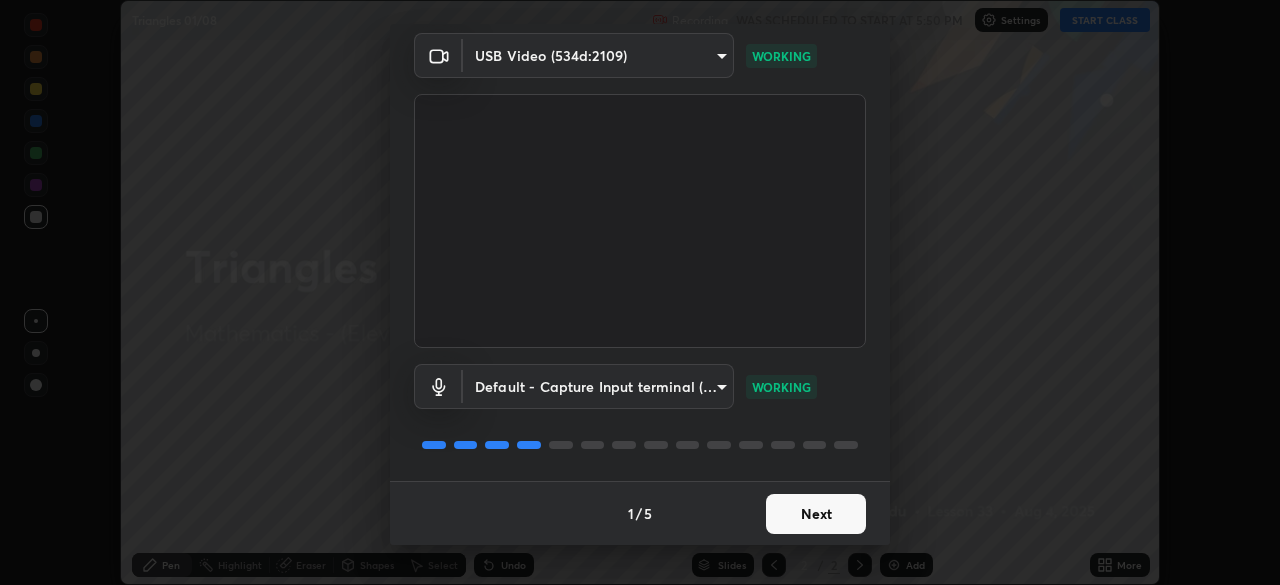click on "Next" at bounding box center [816, 514] 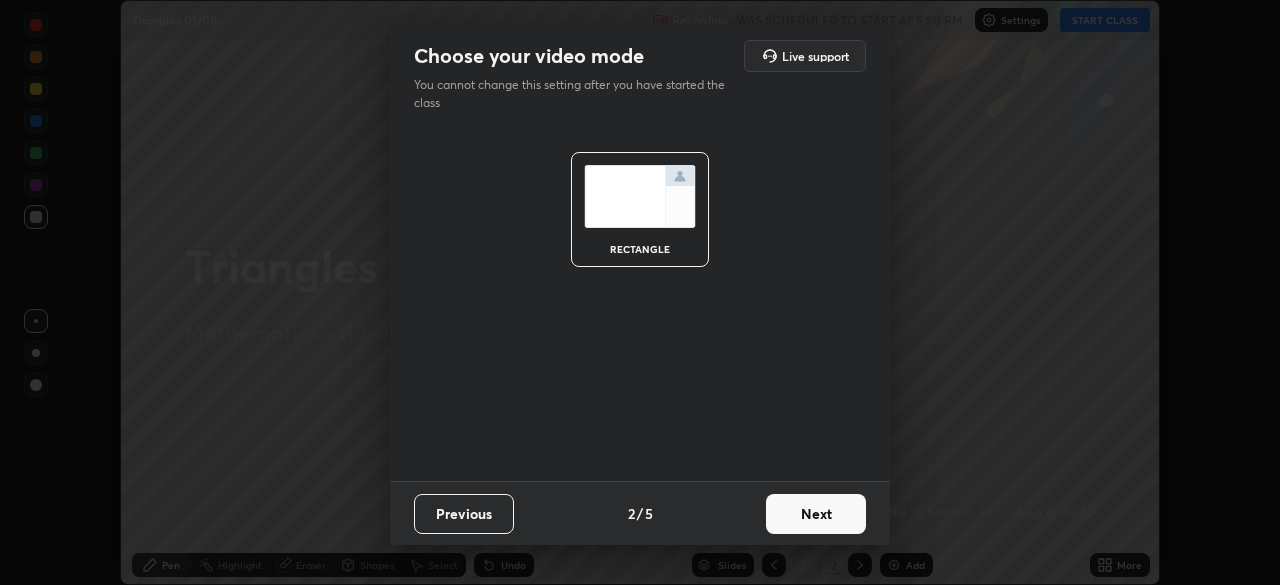 click on "Next" at bounding box center (816, 514) 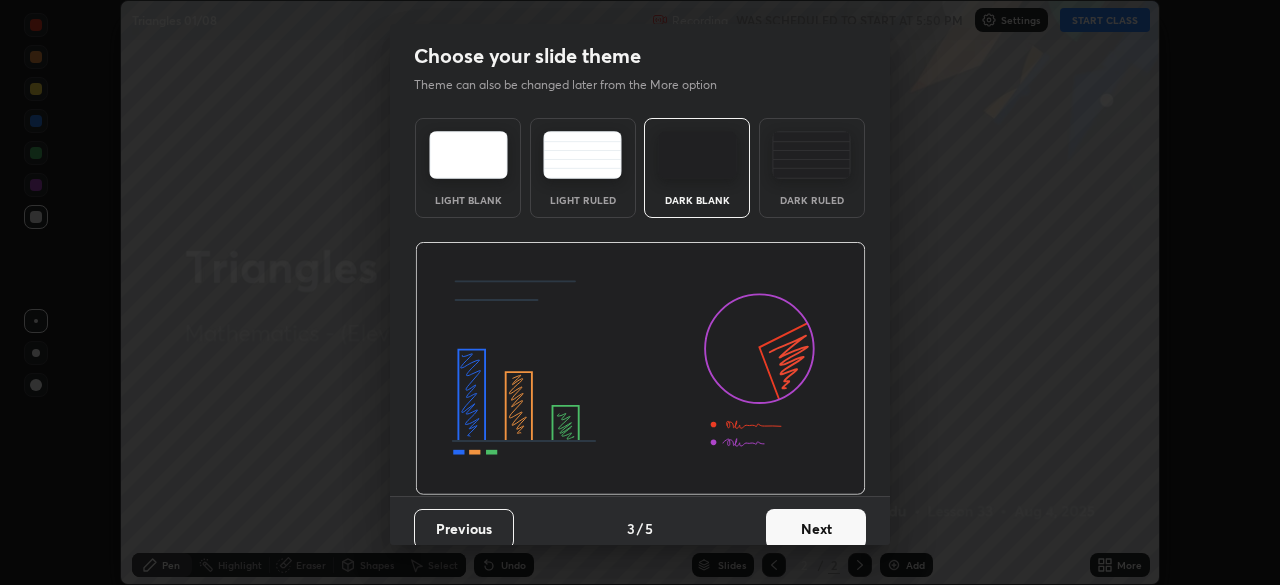 click on "Next" at bounding box center [816, 529] 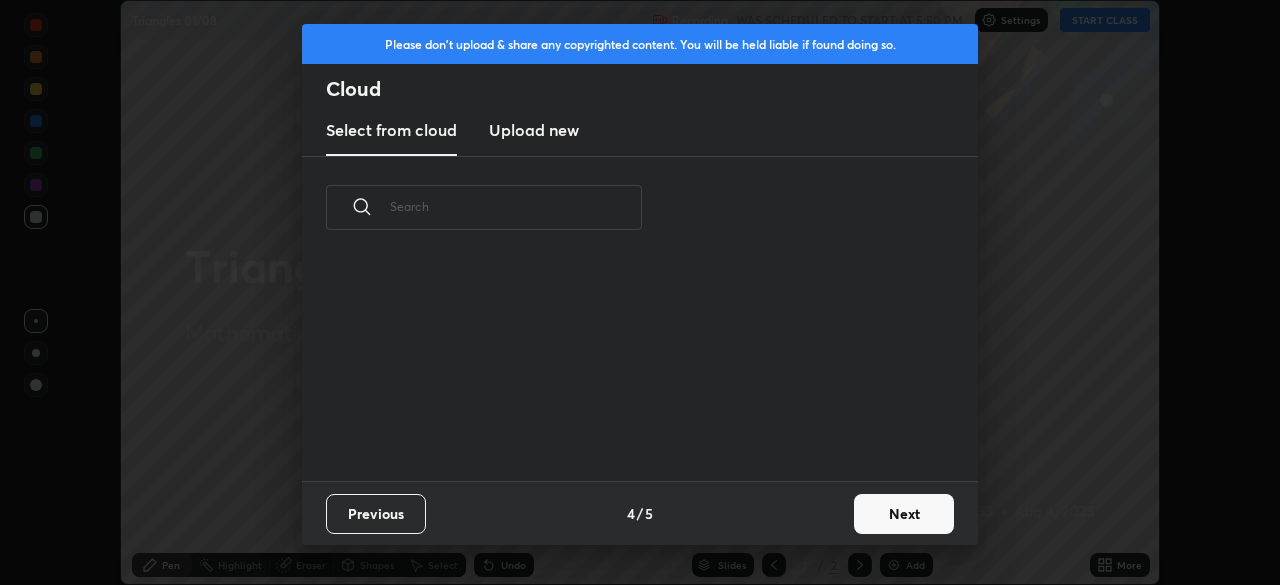 click on "Next" at bounding box center (904, 514) 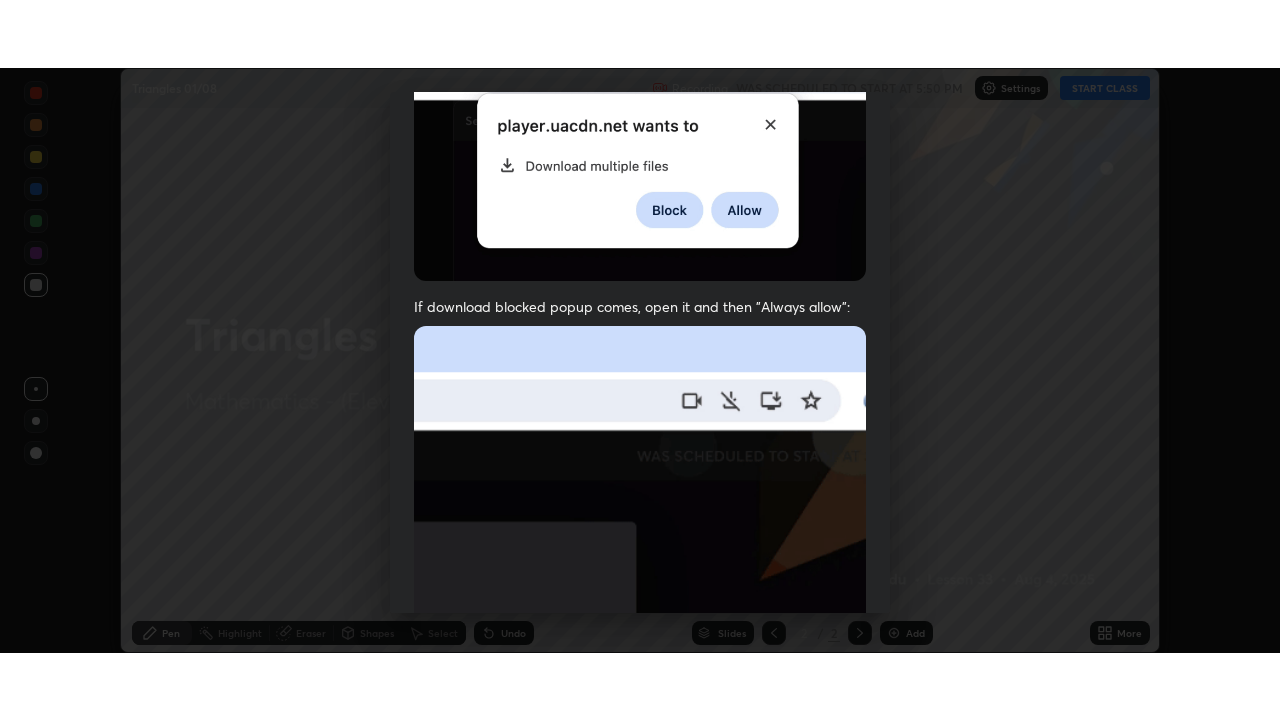 scroll, scrollTop: 479, scrollLeft: 0, axis: vertical 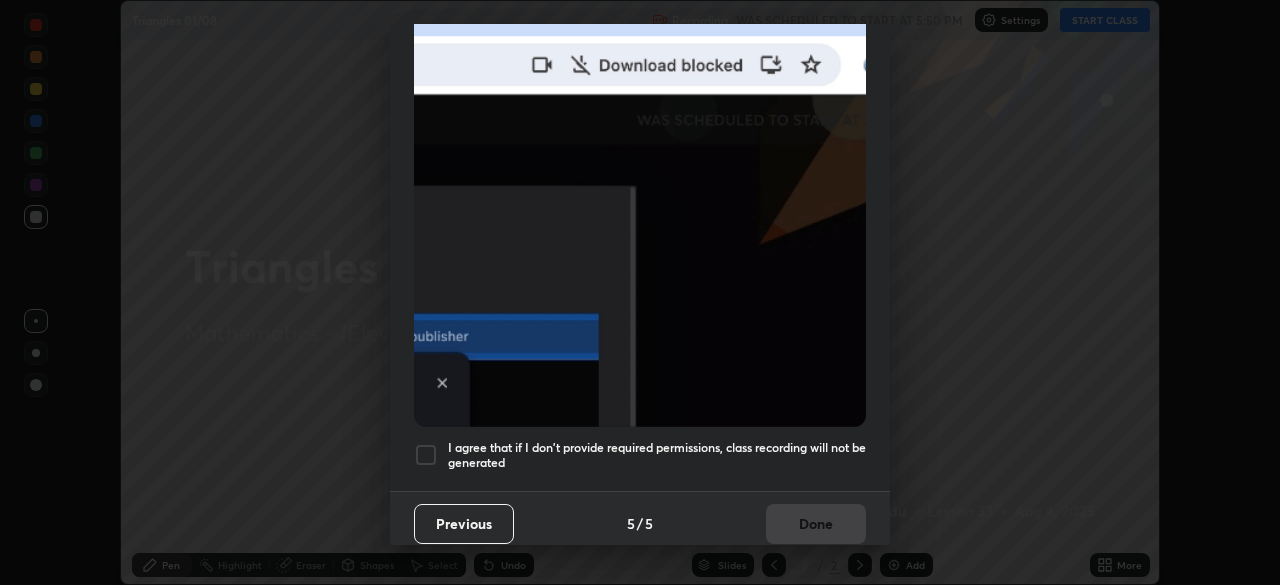 click at bounding box center [426, 455] 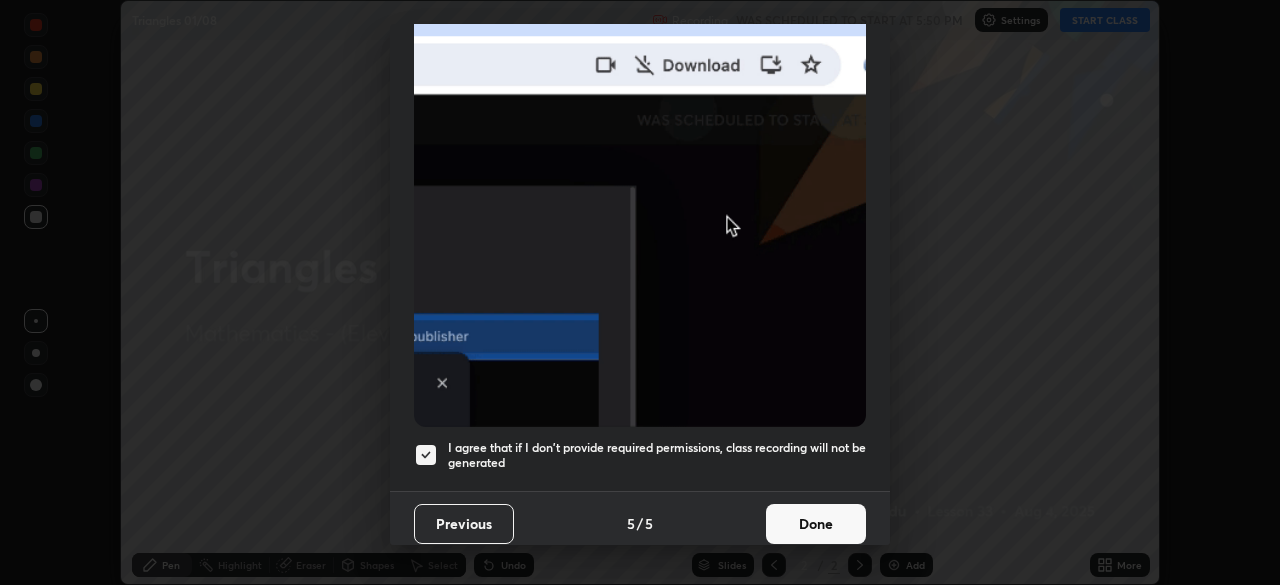 click on "Done" at bounding box center (816, 524) 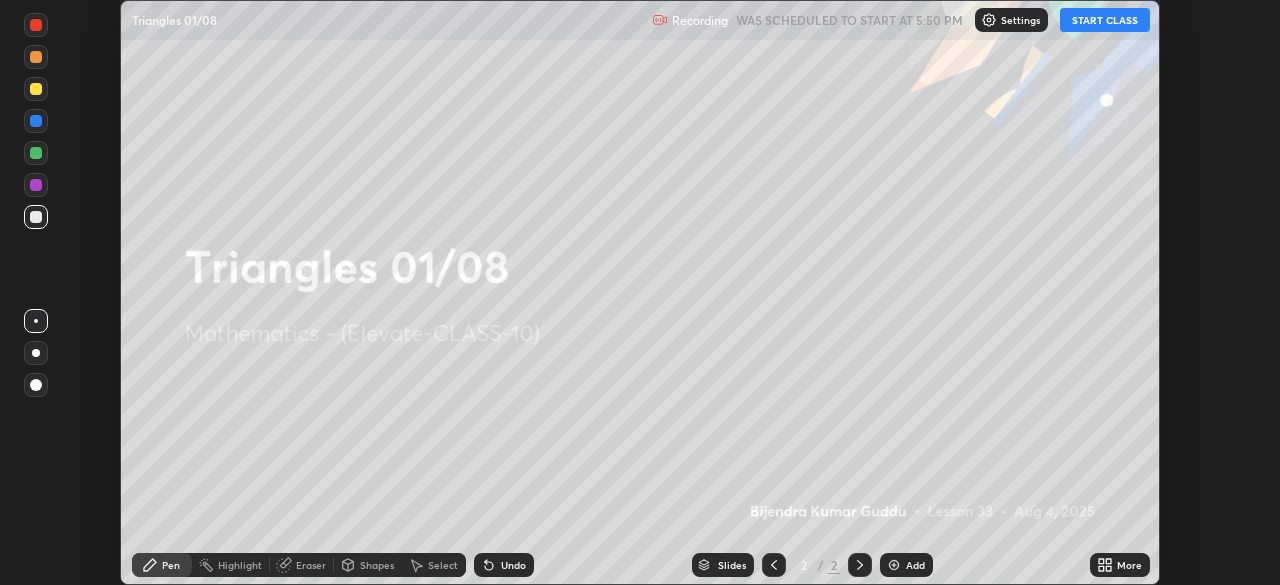 click on "More" at bounding box center [1129, 565] 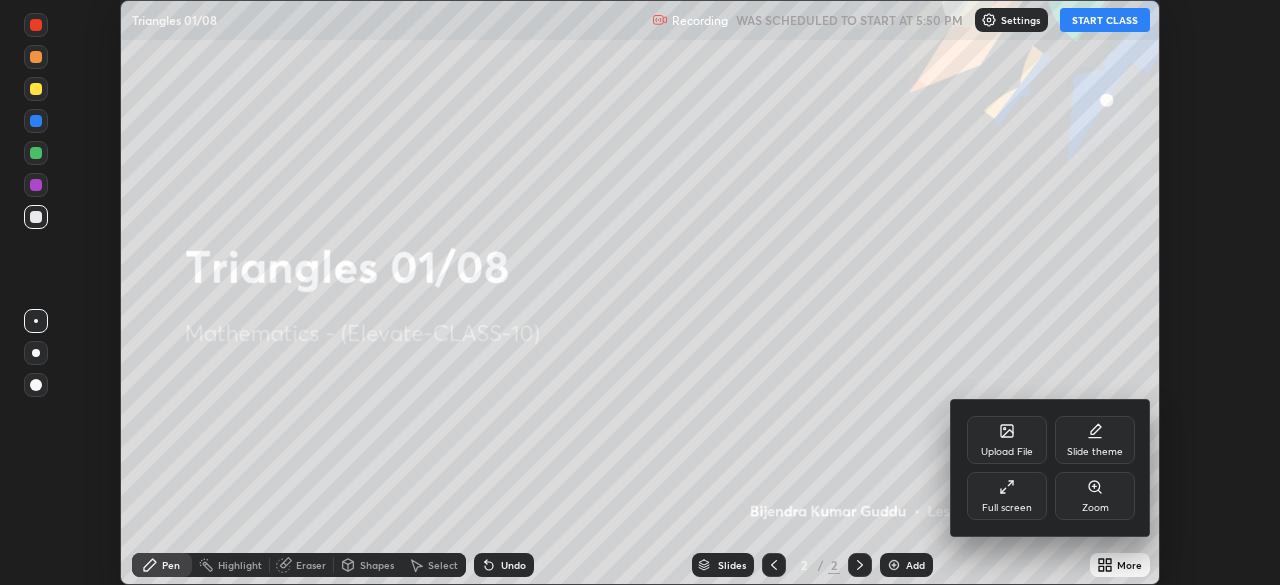 click 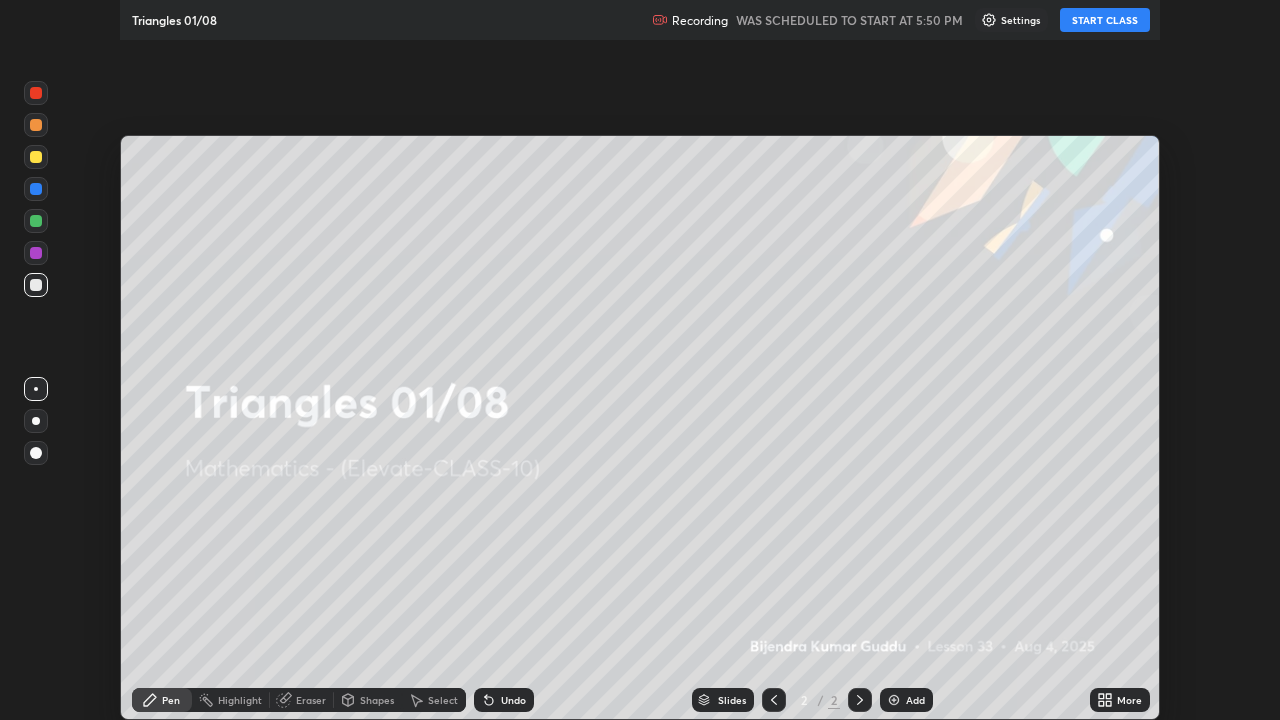 scroll, scrollTop: 99280, scrollLeft: 98720, axis: both 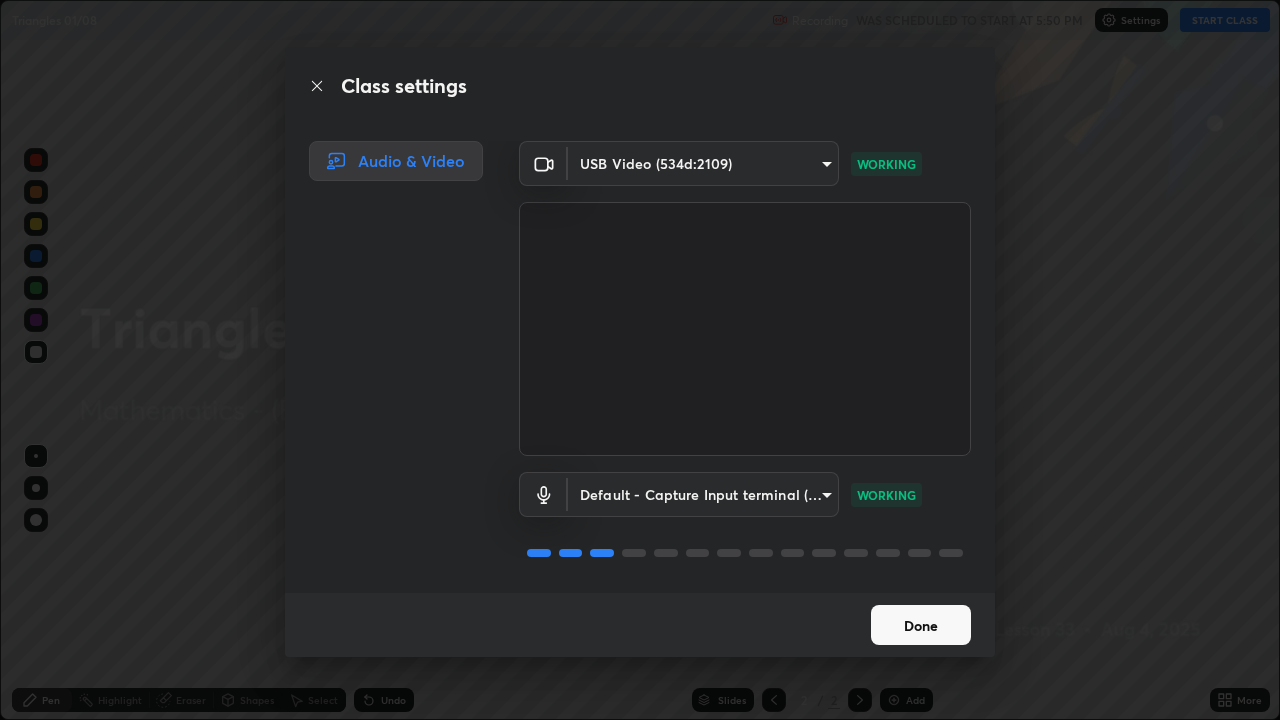 click on "Done" at bounding box center (921, 625) 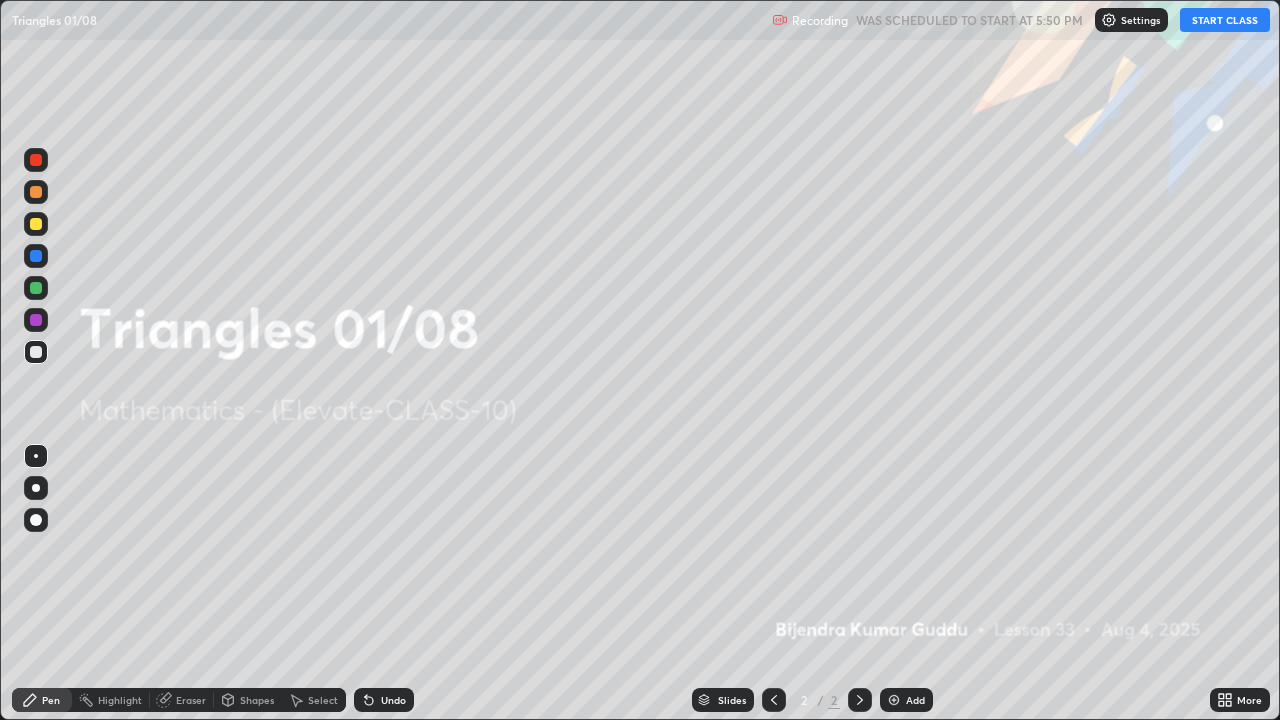click on "START CLASS" at bounding box center [1225, 20] 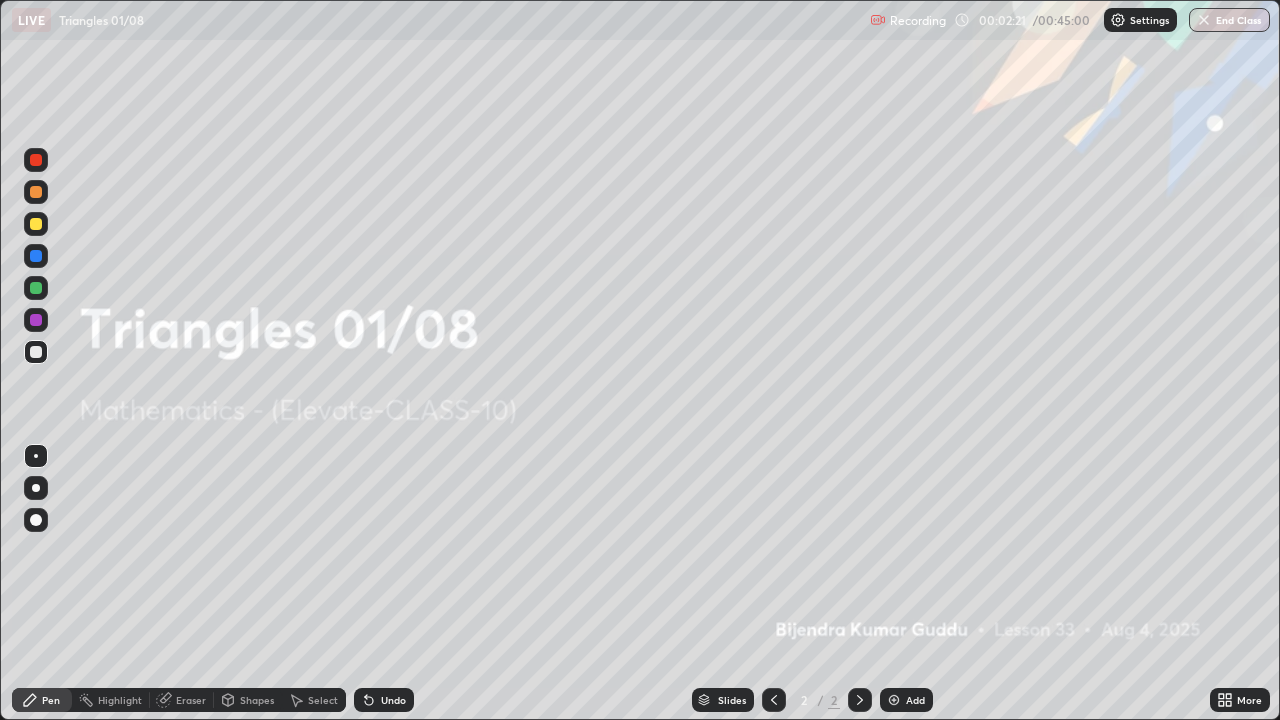 click 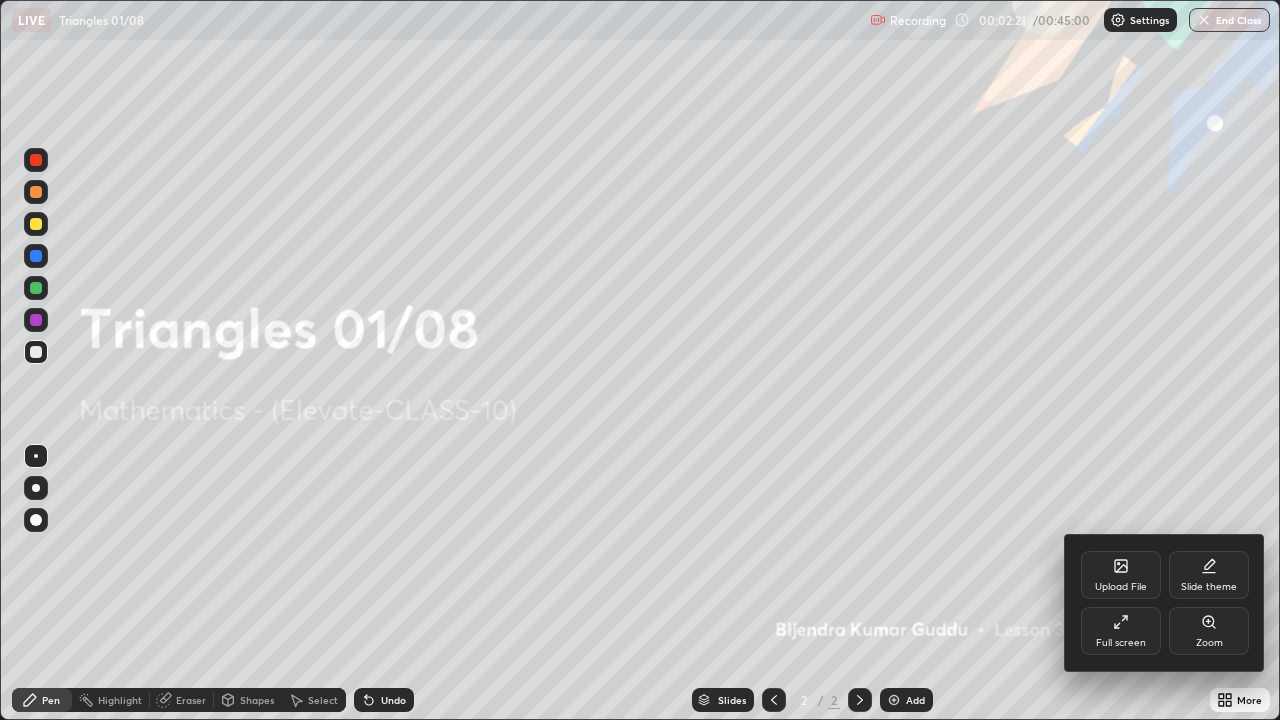 click on "Upload File" at bounding box center [1121, 587] 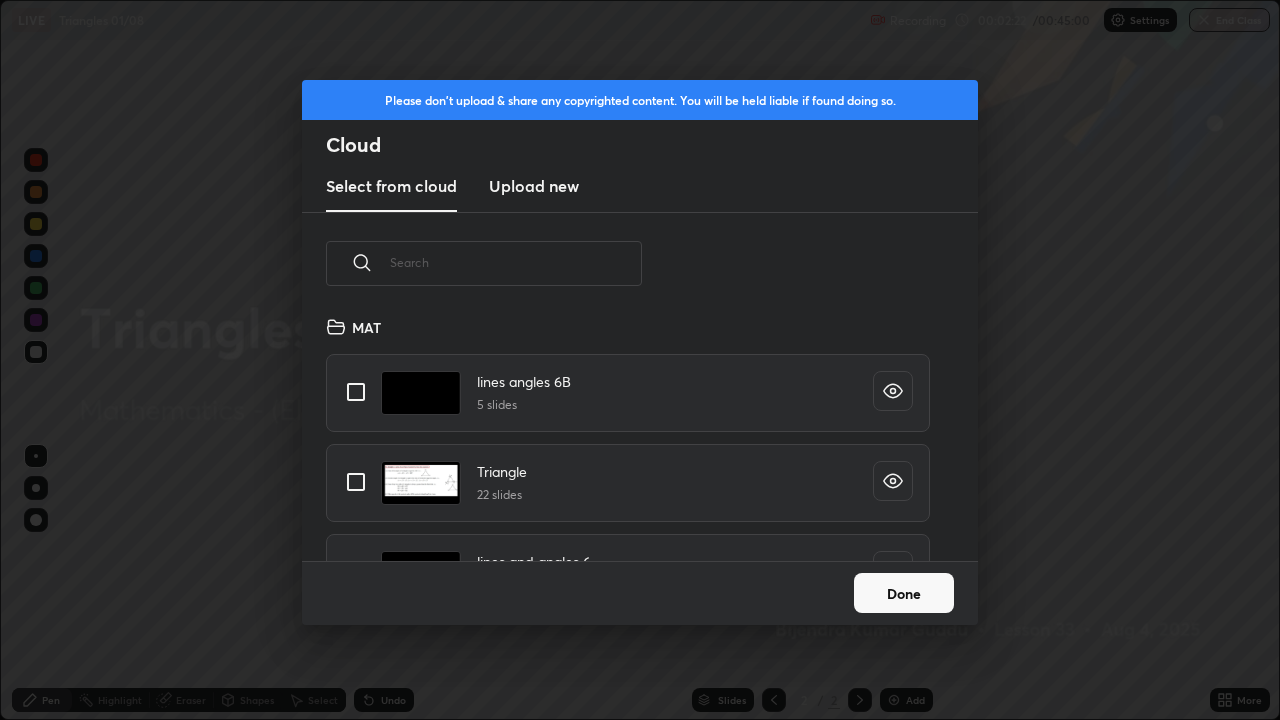 scroll, scrollTop: 7, scrollLeft: 11, axis: both 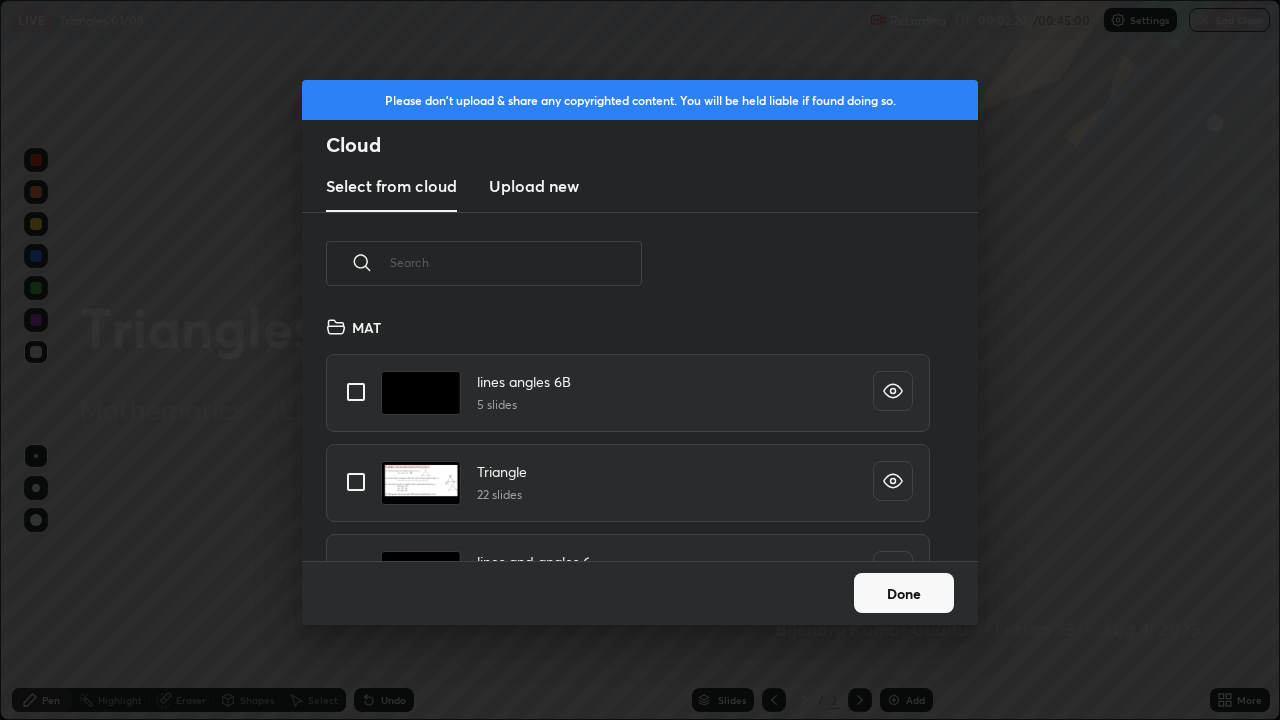 click at bounding box center [356, 482] 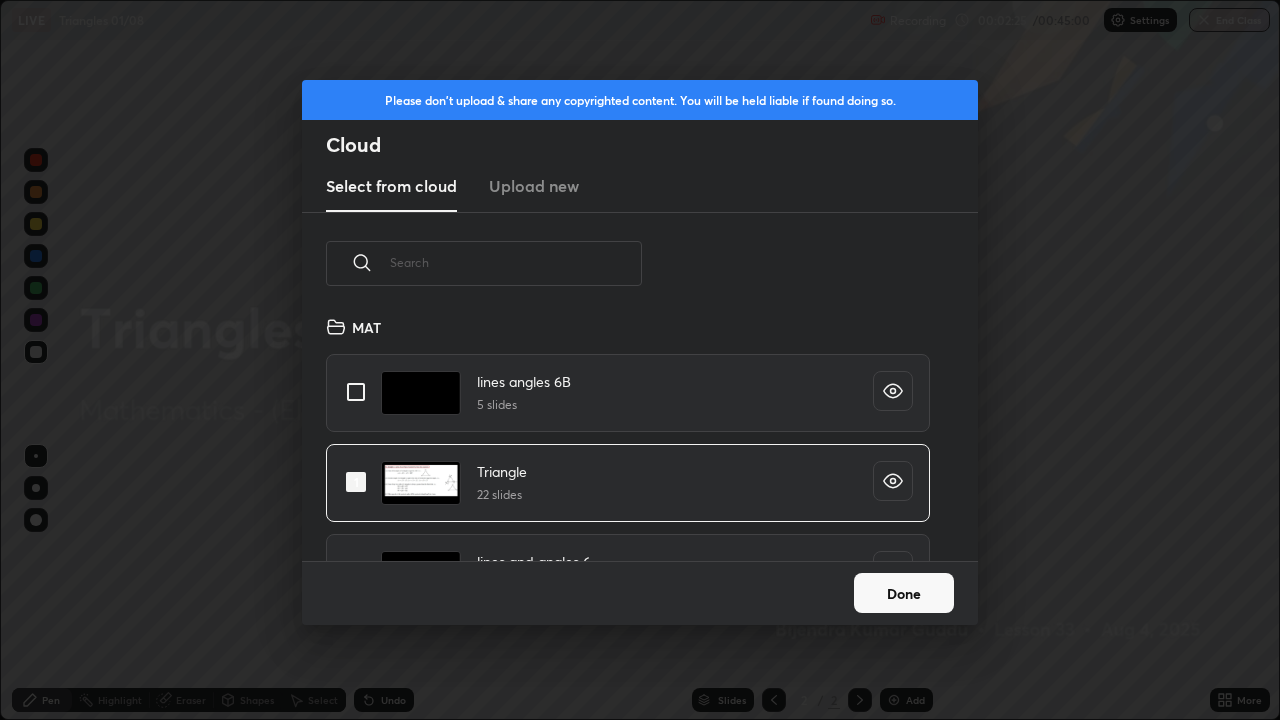 click on "Done" at bounding box center (904, 593) 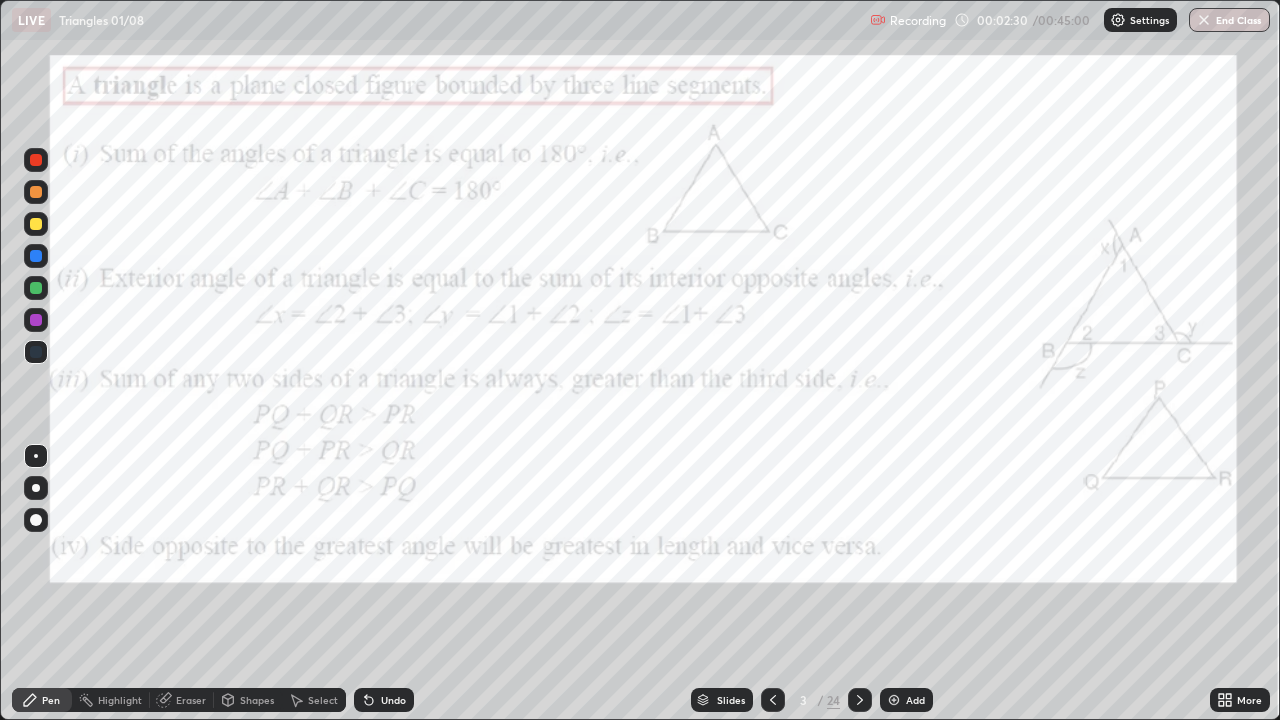 click at bounding box center (36, 320) 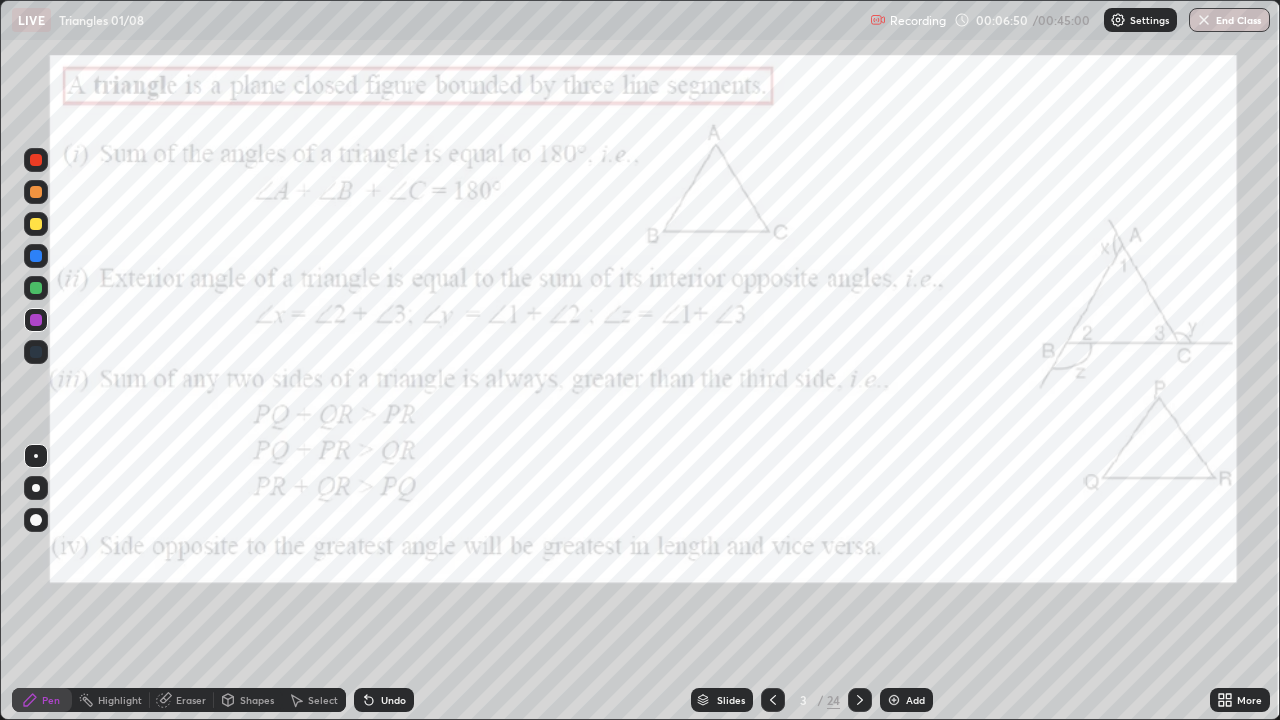 click at bounding box center (36, 288) 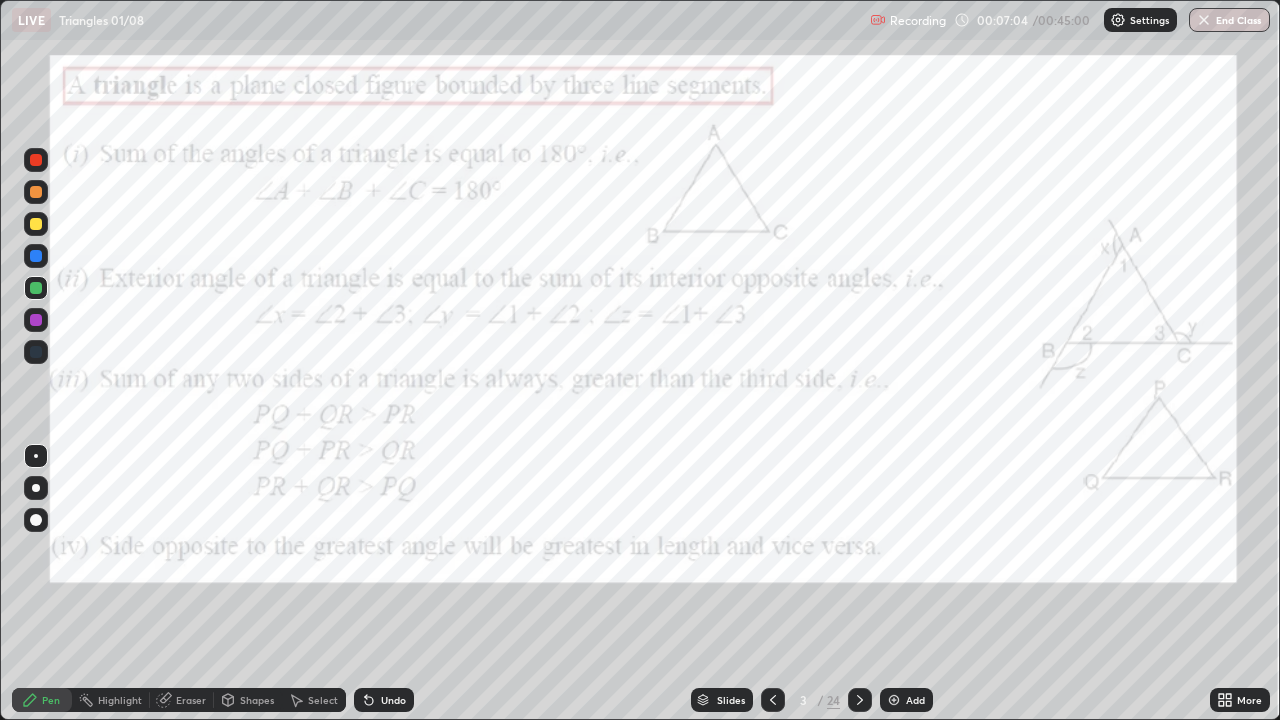 click at bounding box center [36, 320] 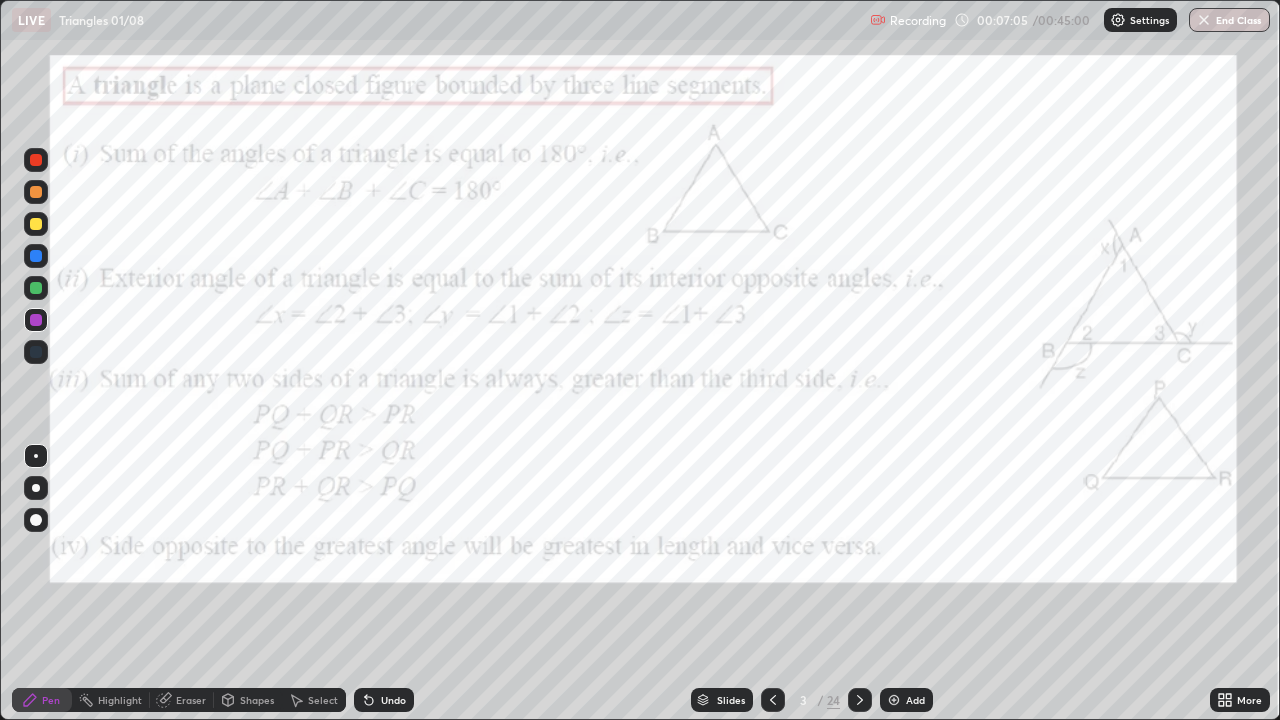 click at bounding box center (36, 320) 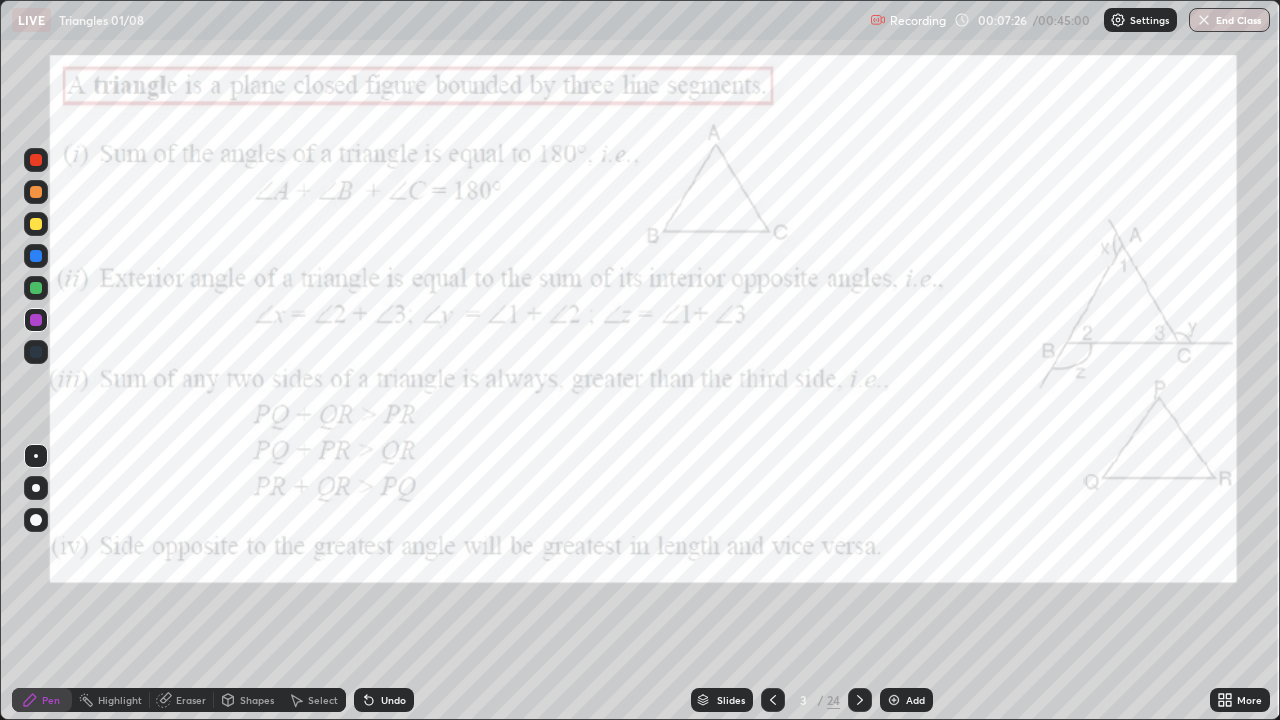 click 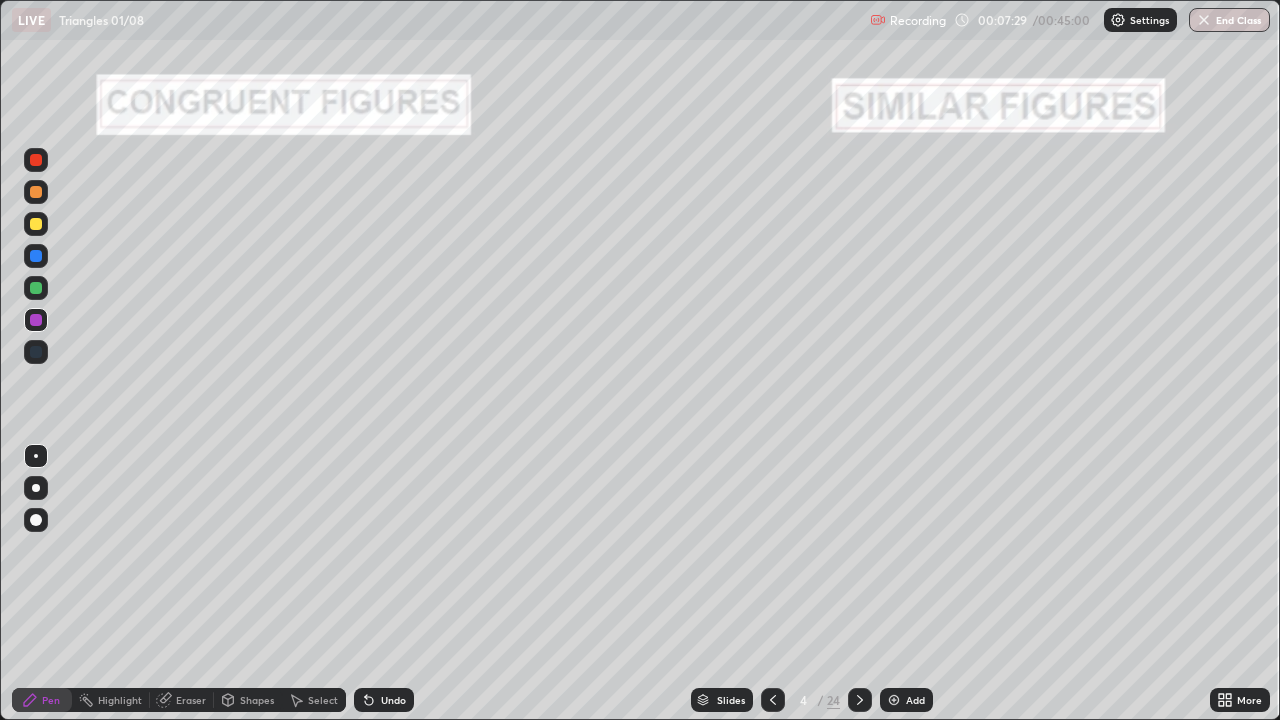 click at bounding box center [36, 224] 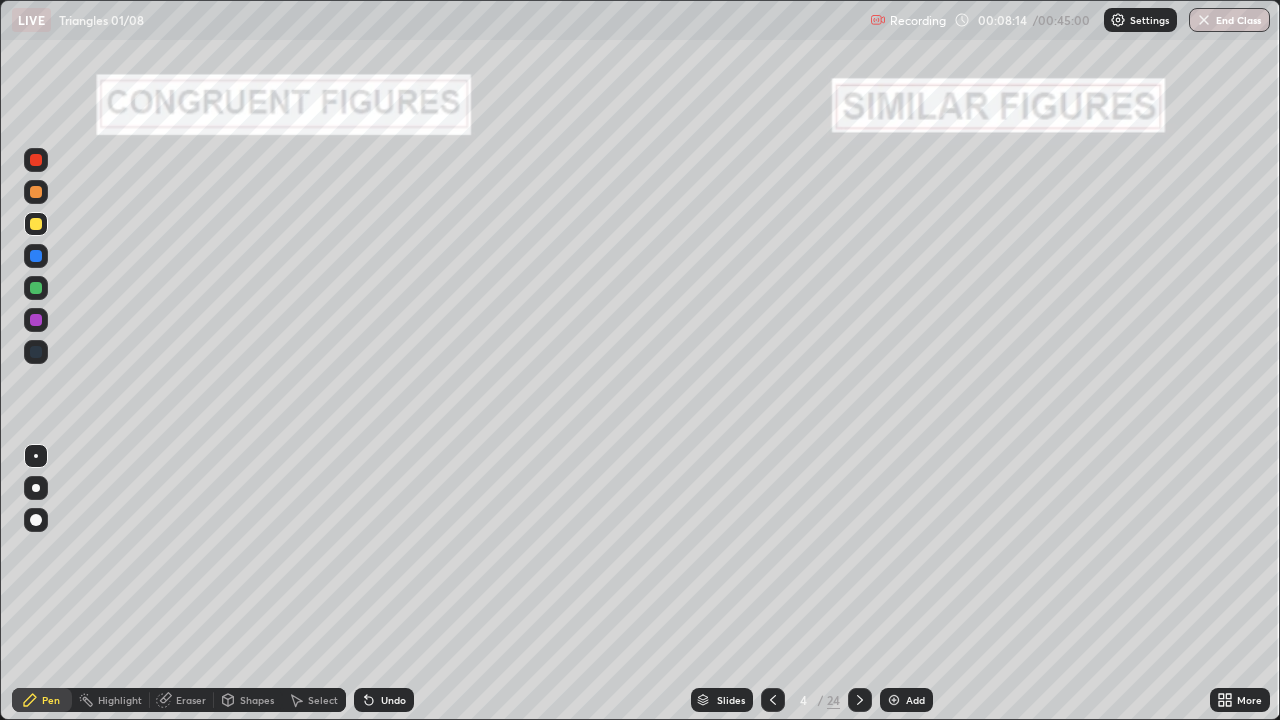 click at bounding box center (36, 288) 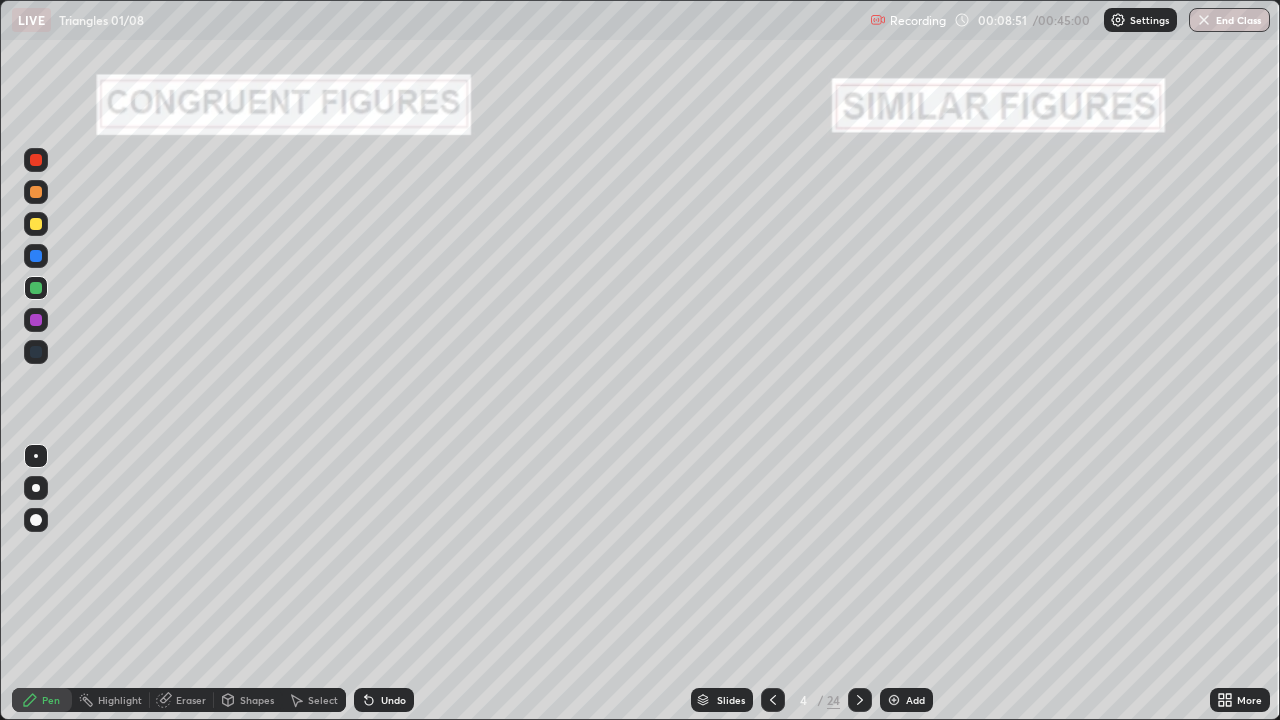 click 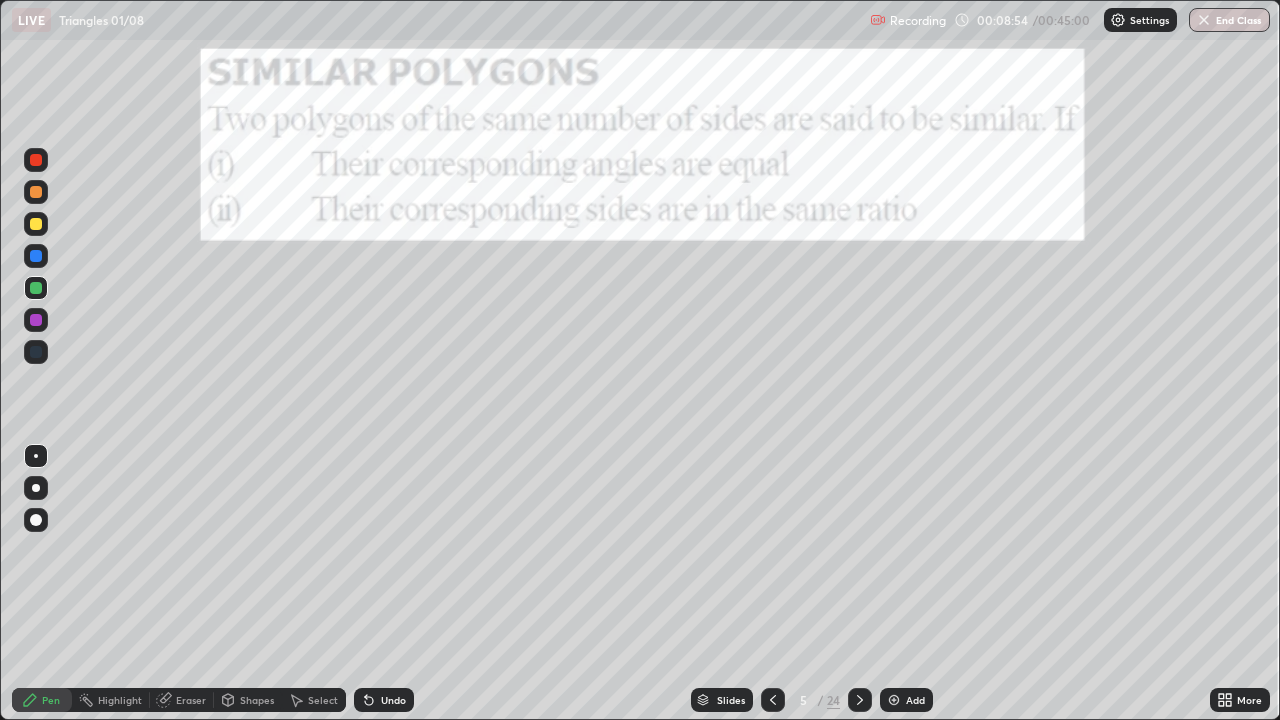 click at bounding box center (36, 160) 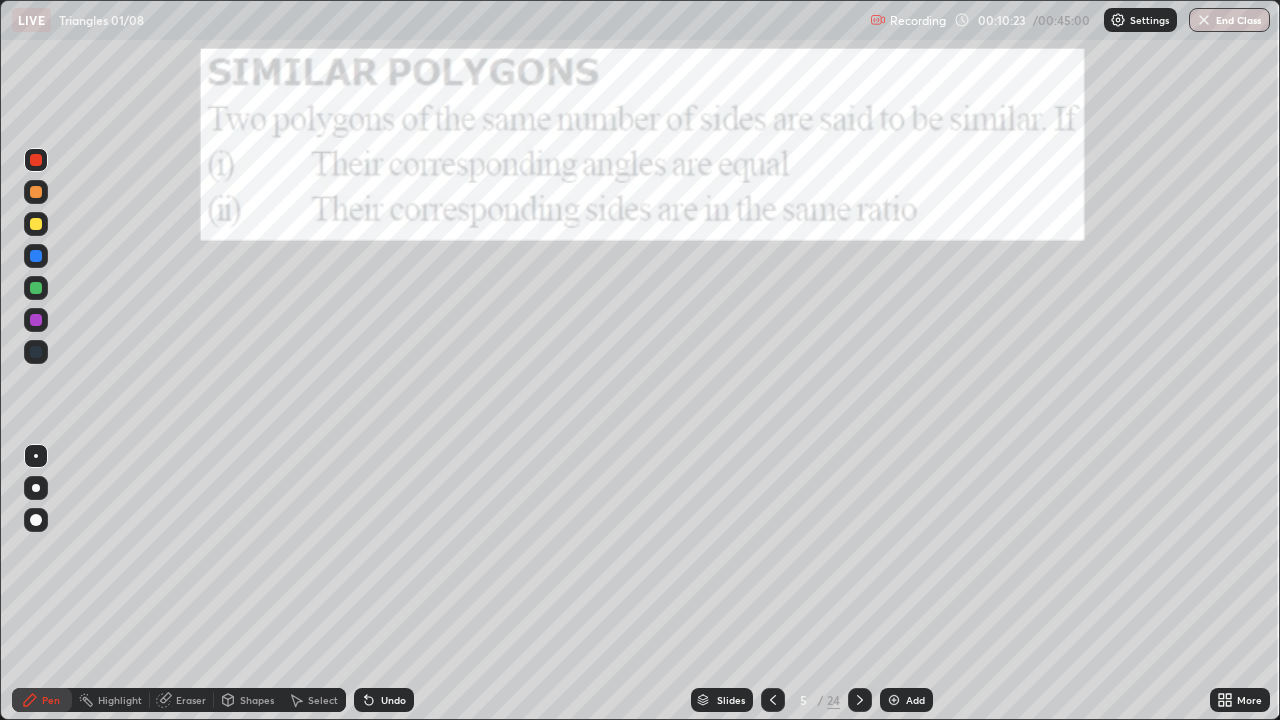 click at bounding box center [36, 288] 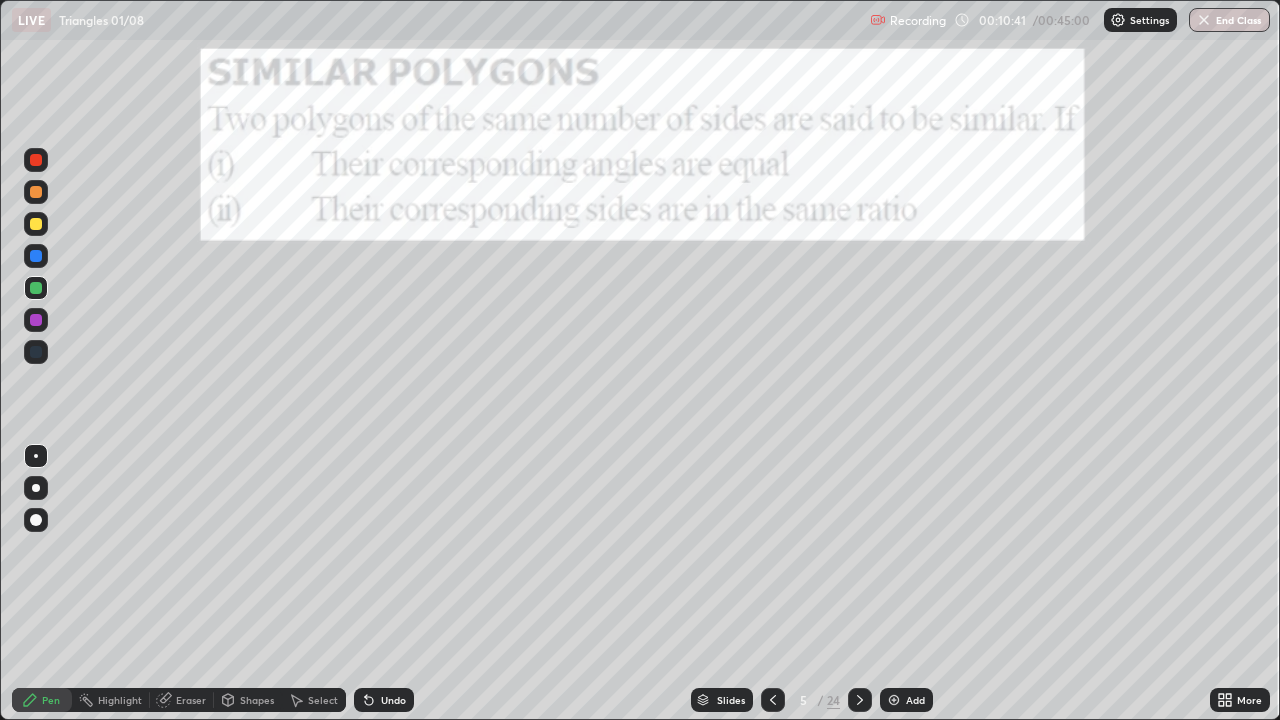 click at bounding box center [36, 224] 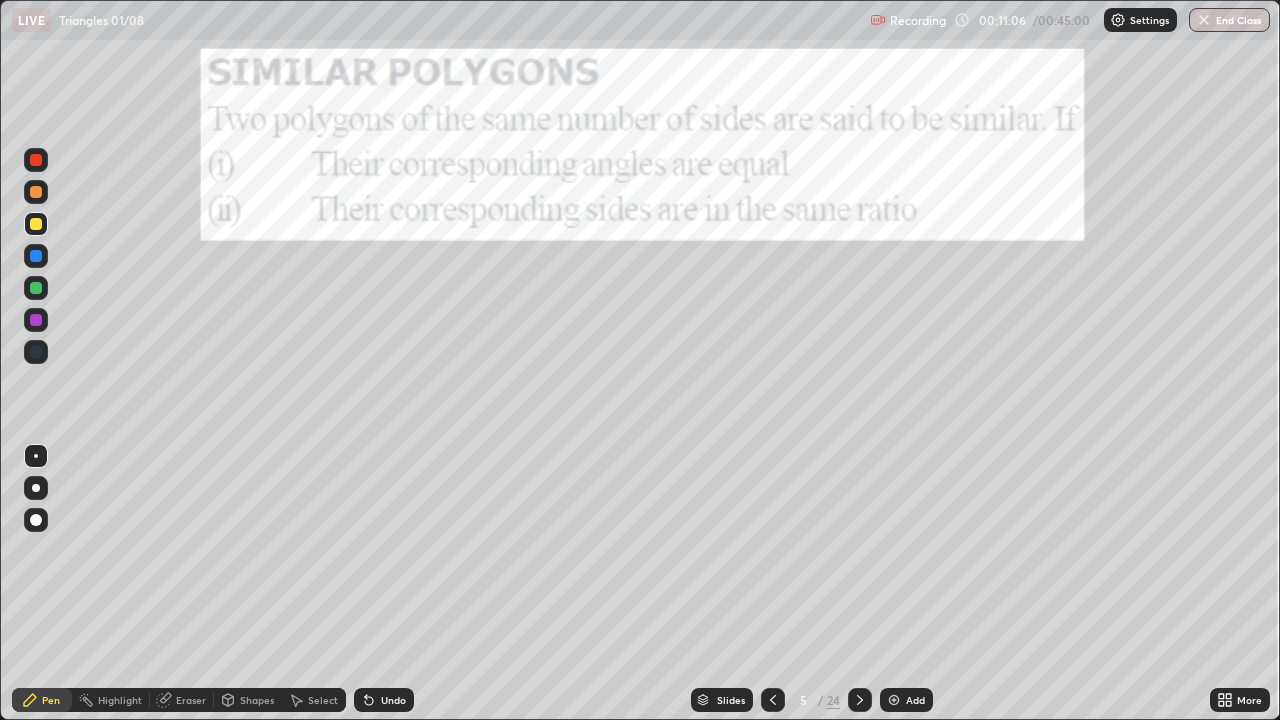click 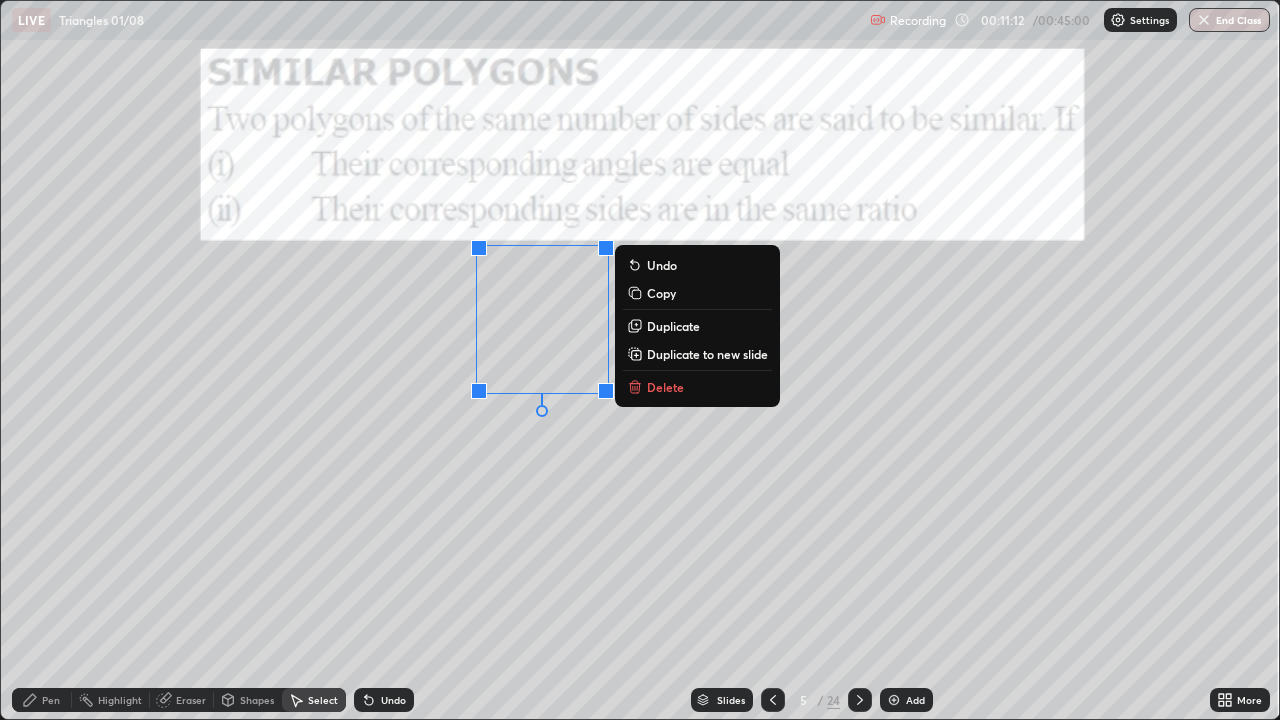 click on "0 ° Undo Copy Duplicate Duplicate to new slide Delete" at bounding box center (640, 360) 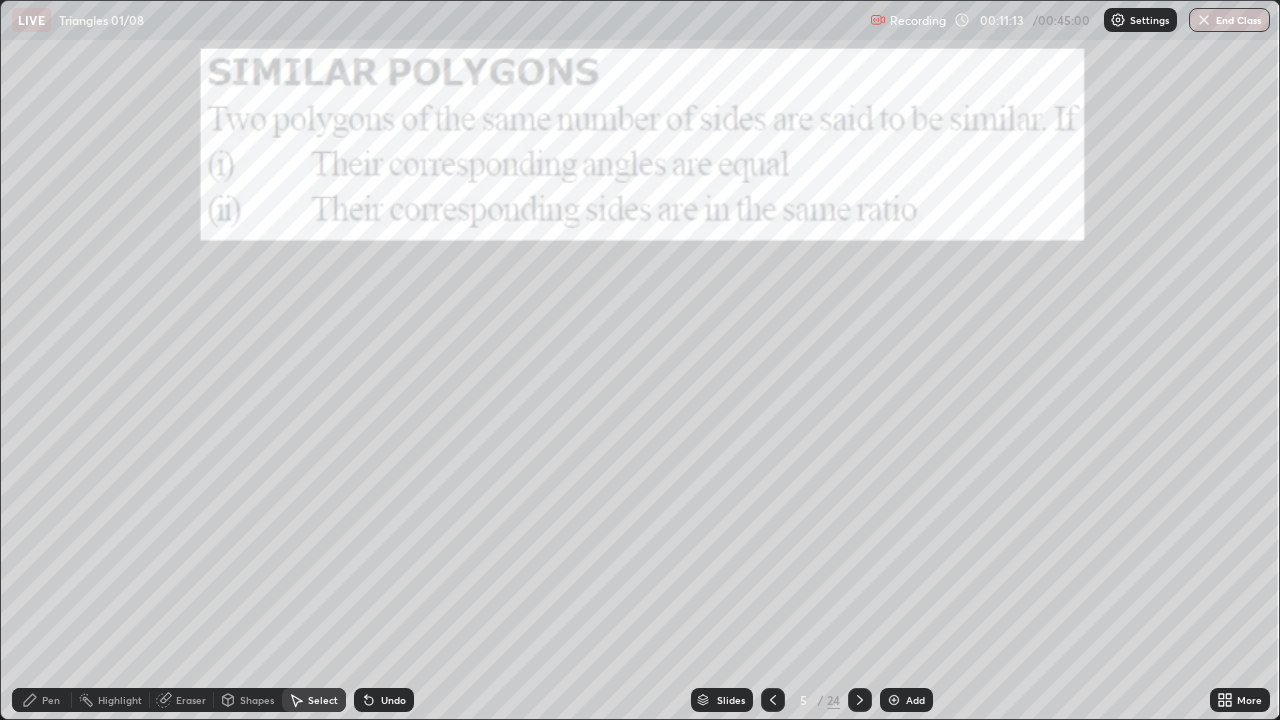 click 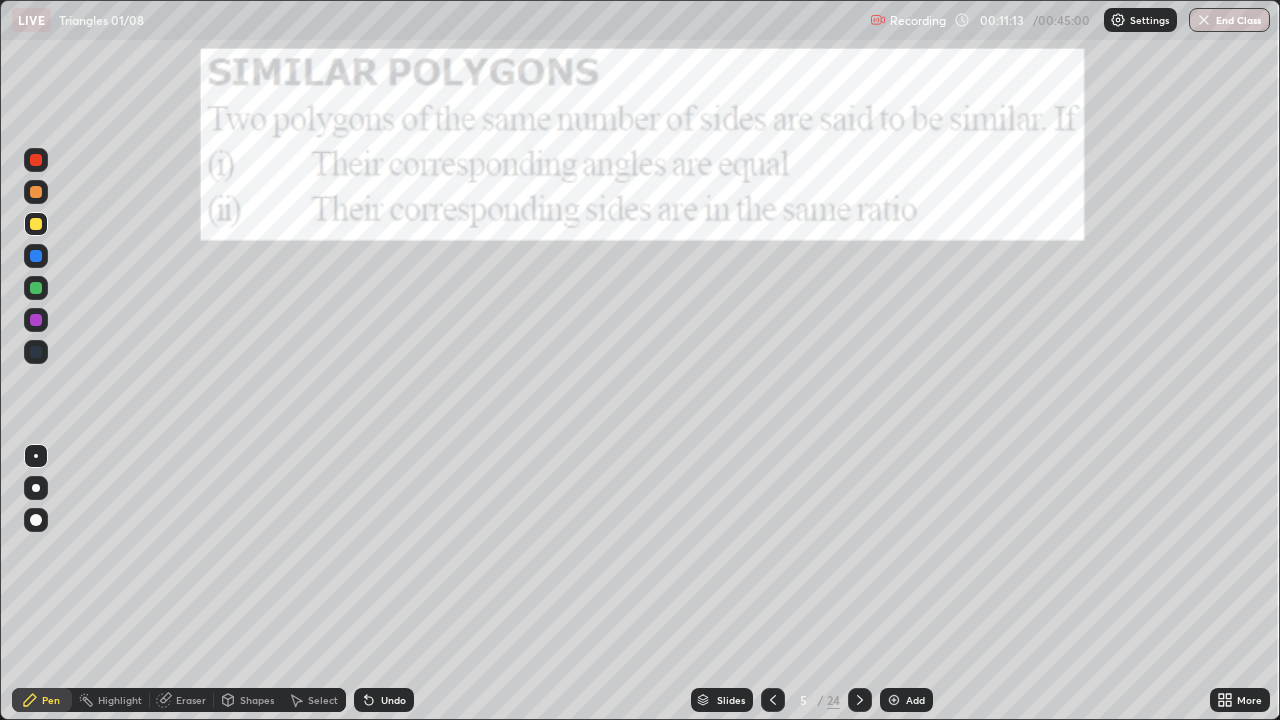 click 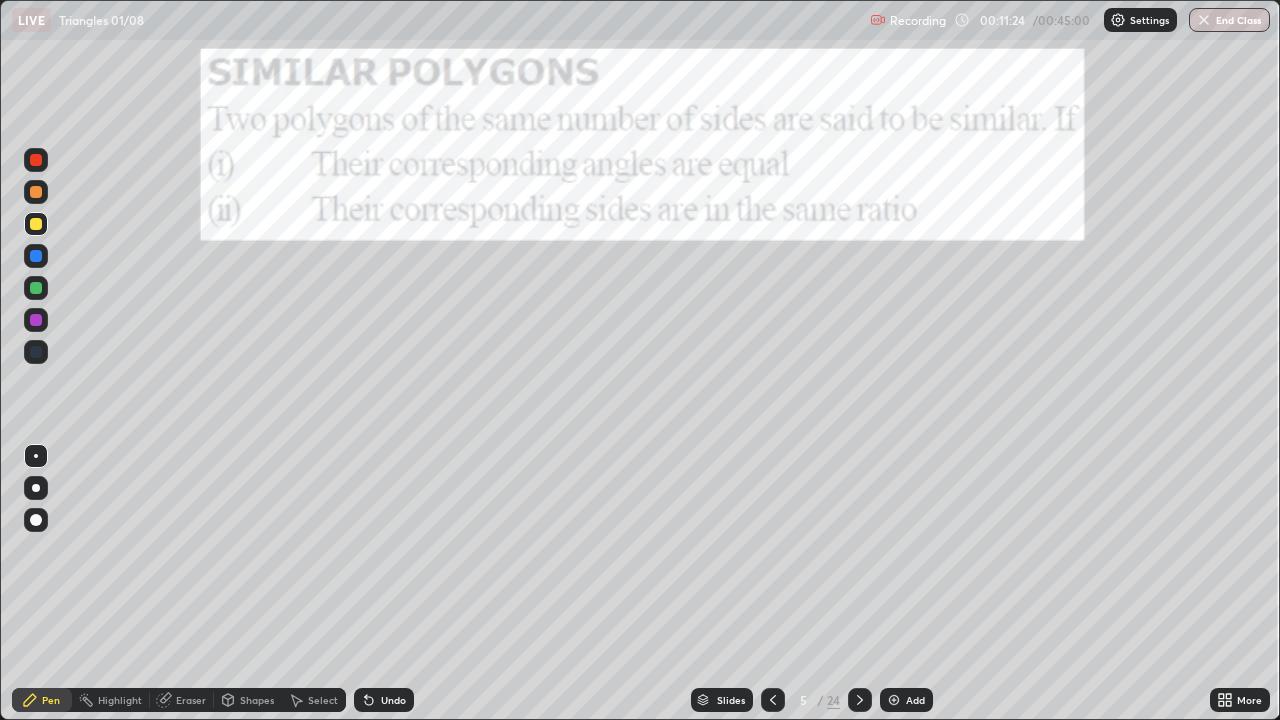 click at bounding box center [36, 320] 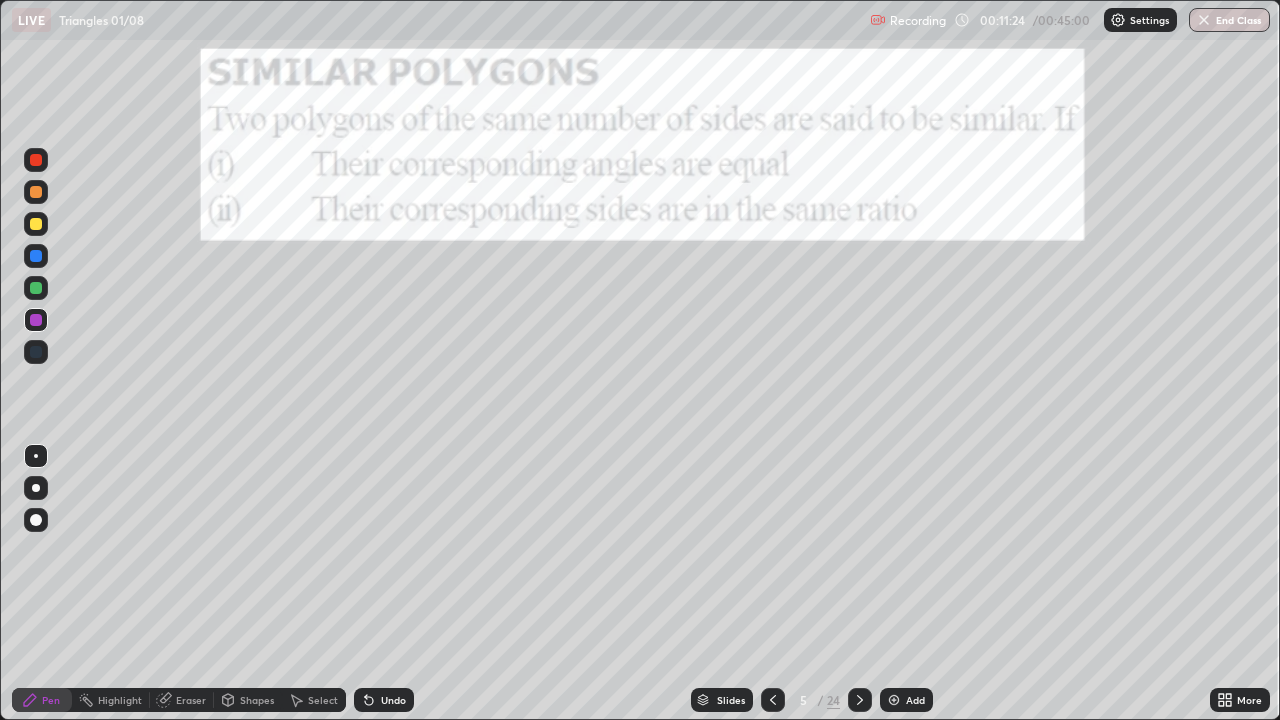 click at bounding box center (36, 320) 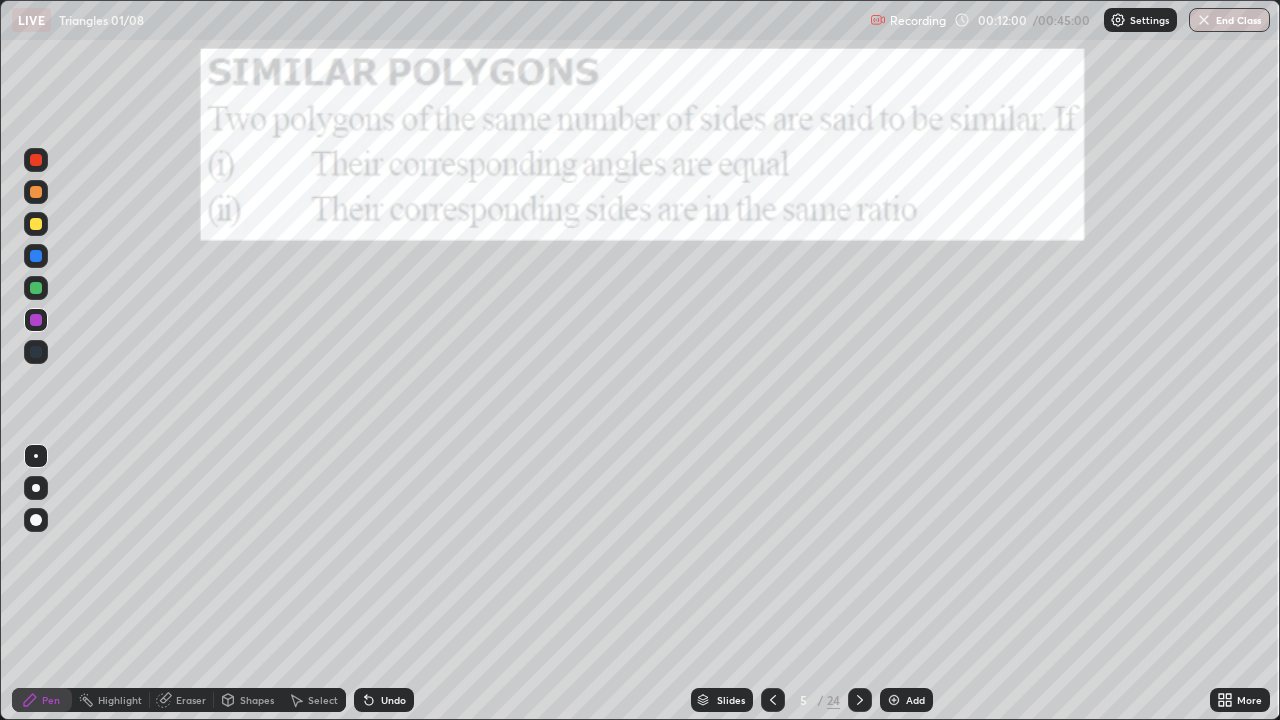 click at bounding box center (36, 224) 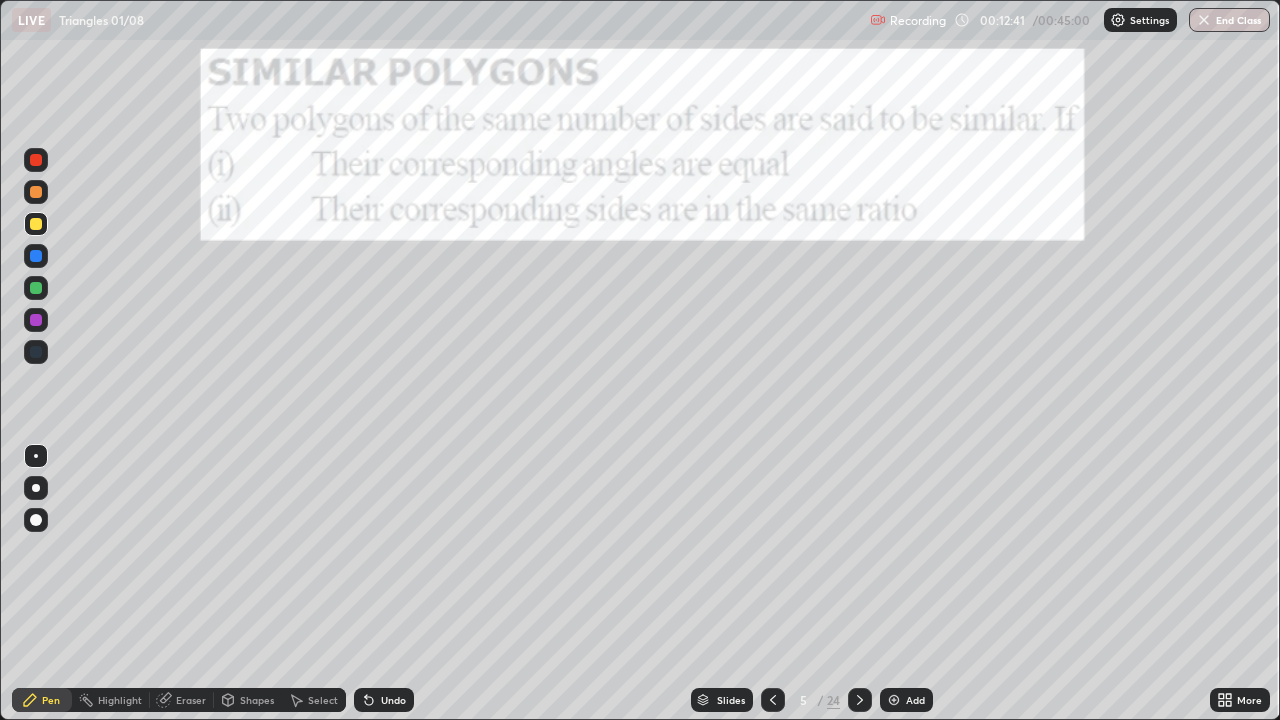 click 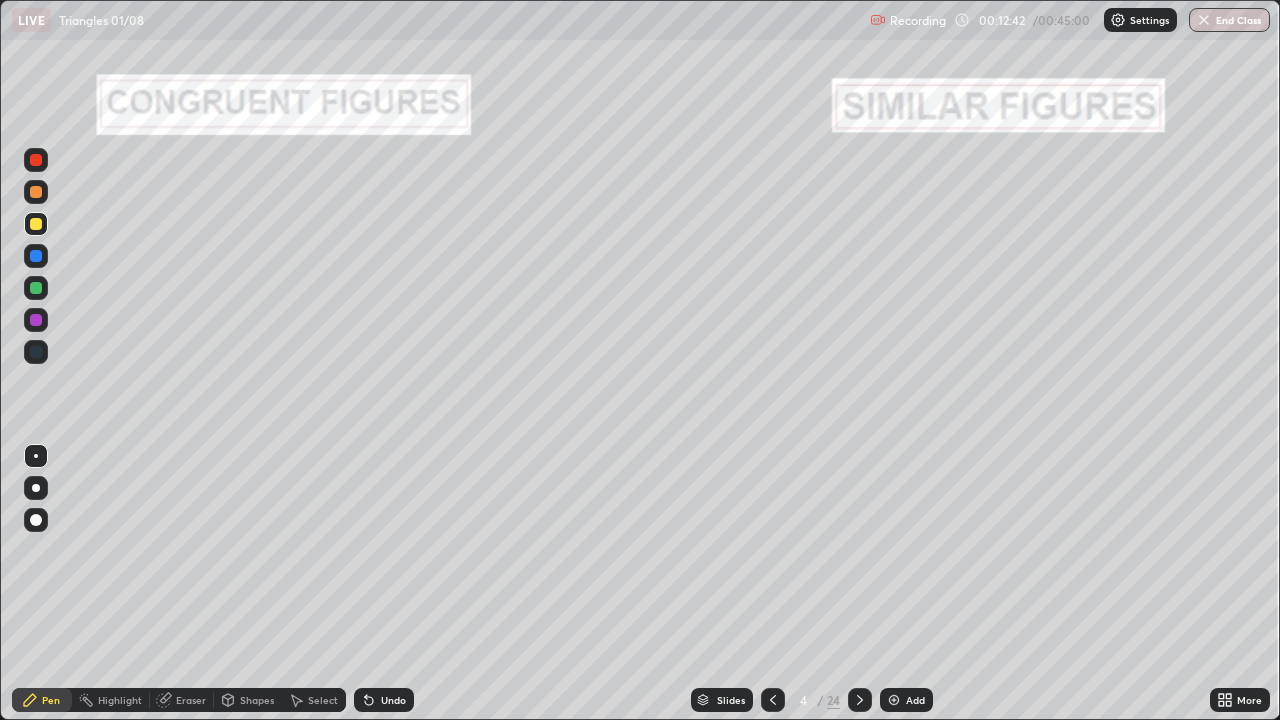 click 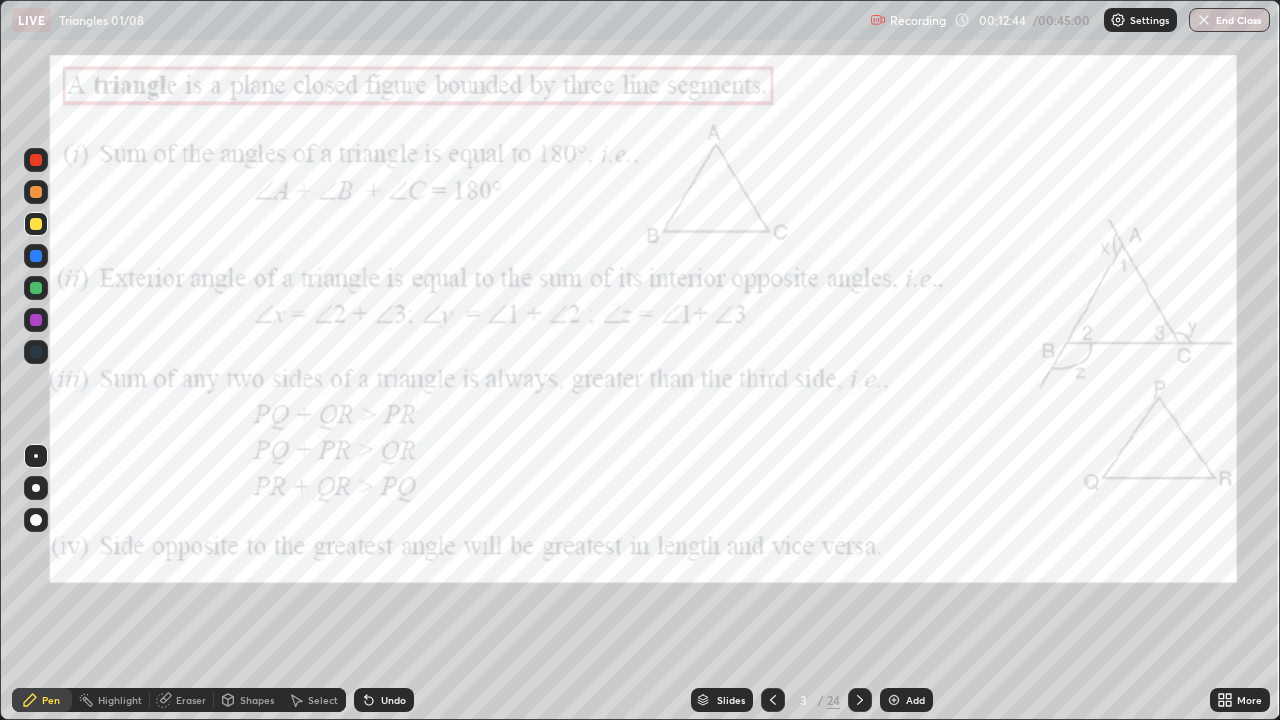 click 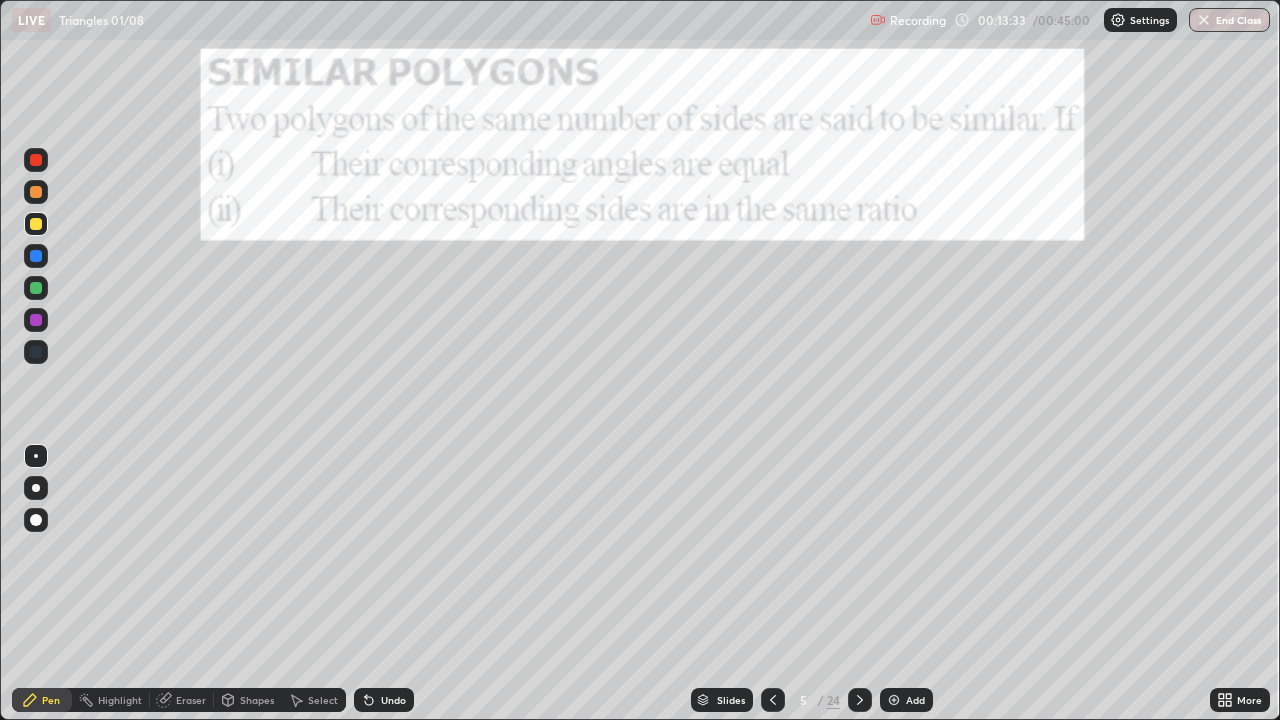 click 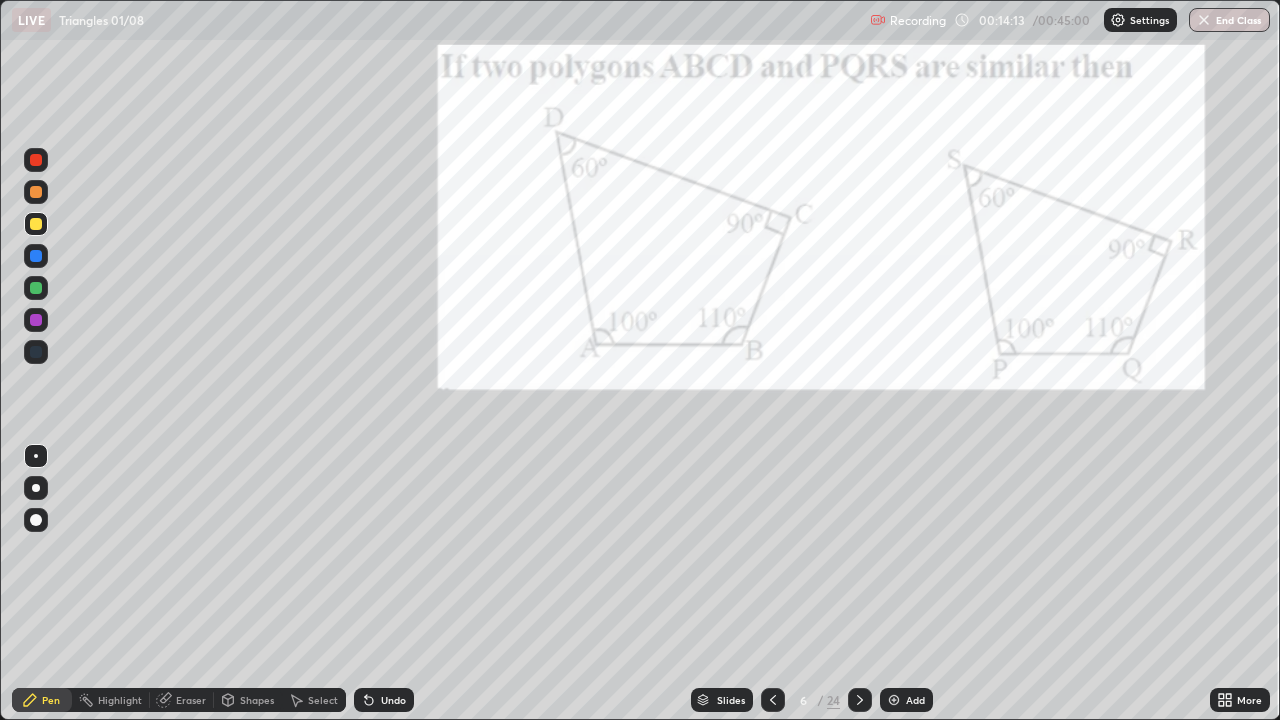 click 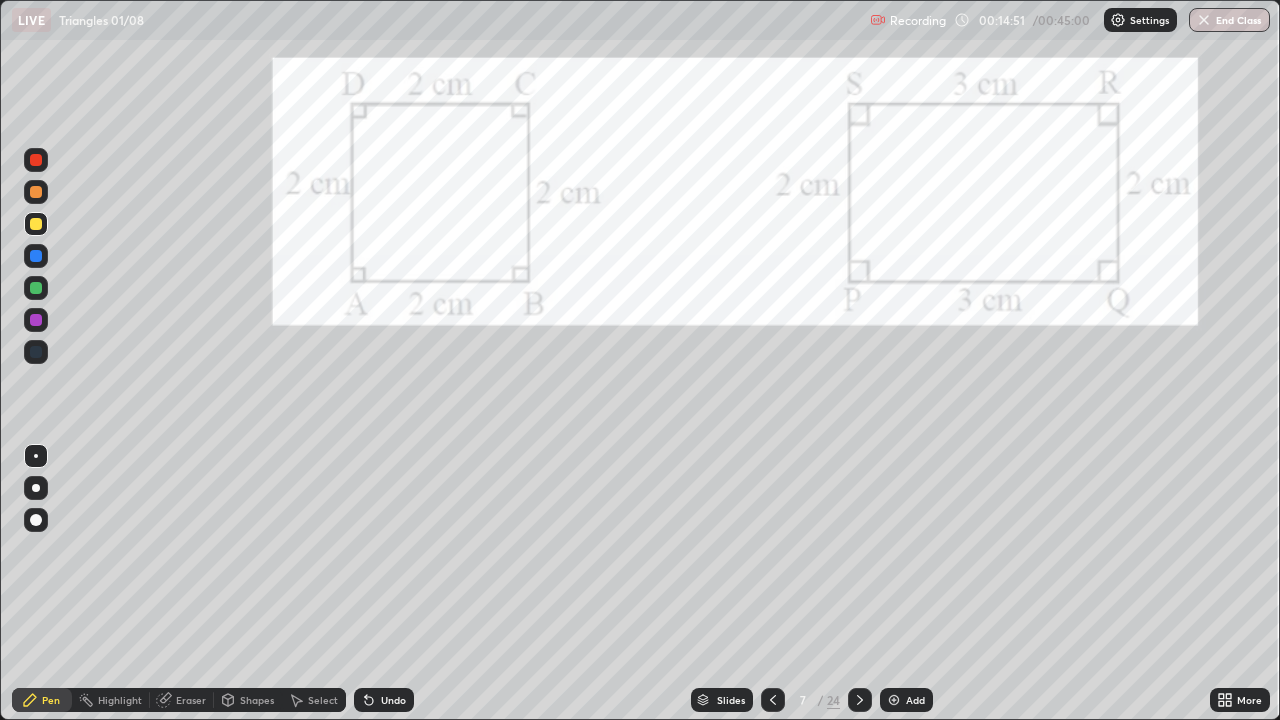 click 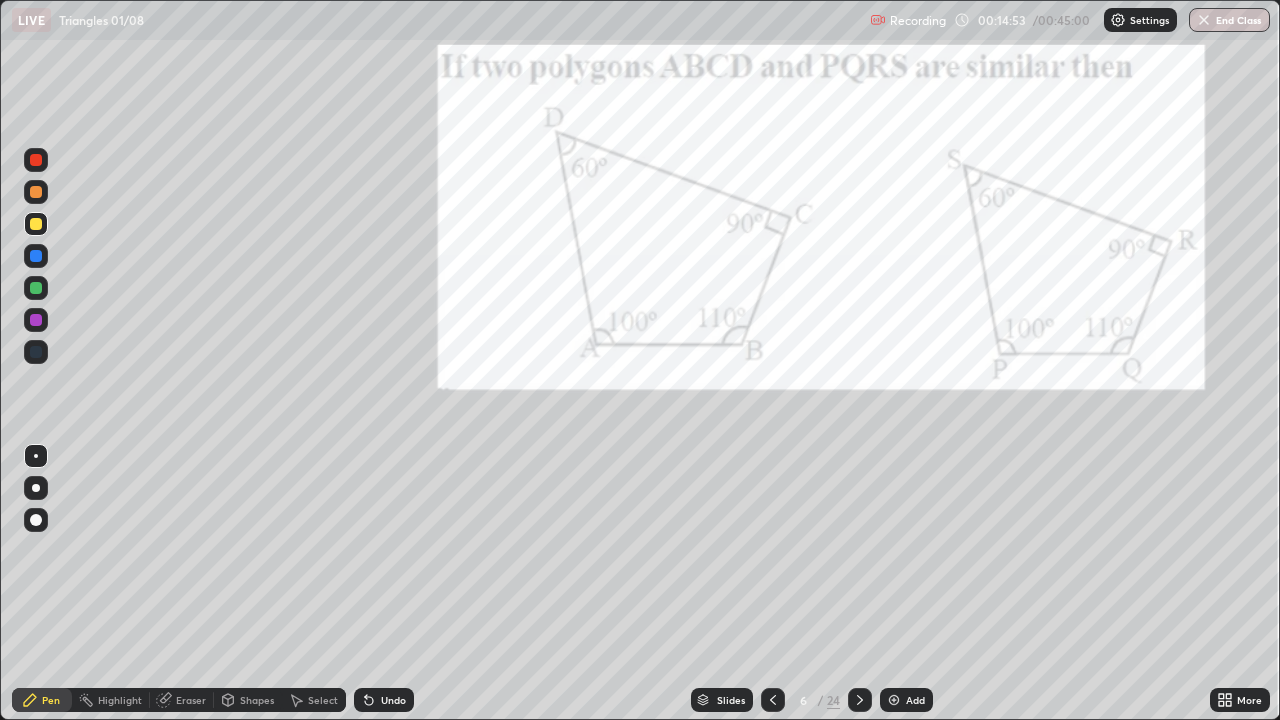 click 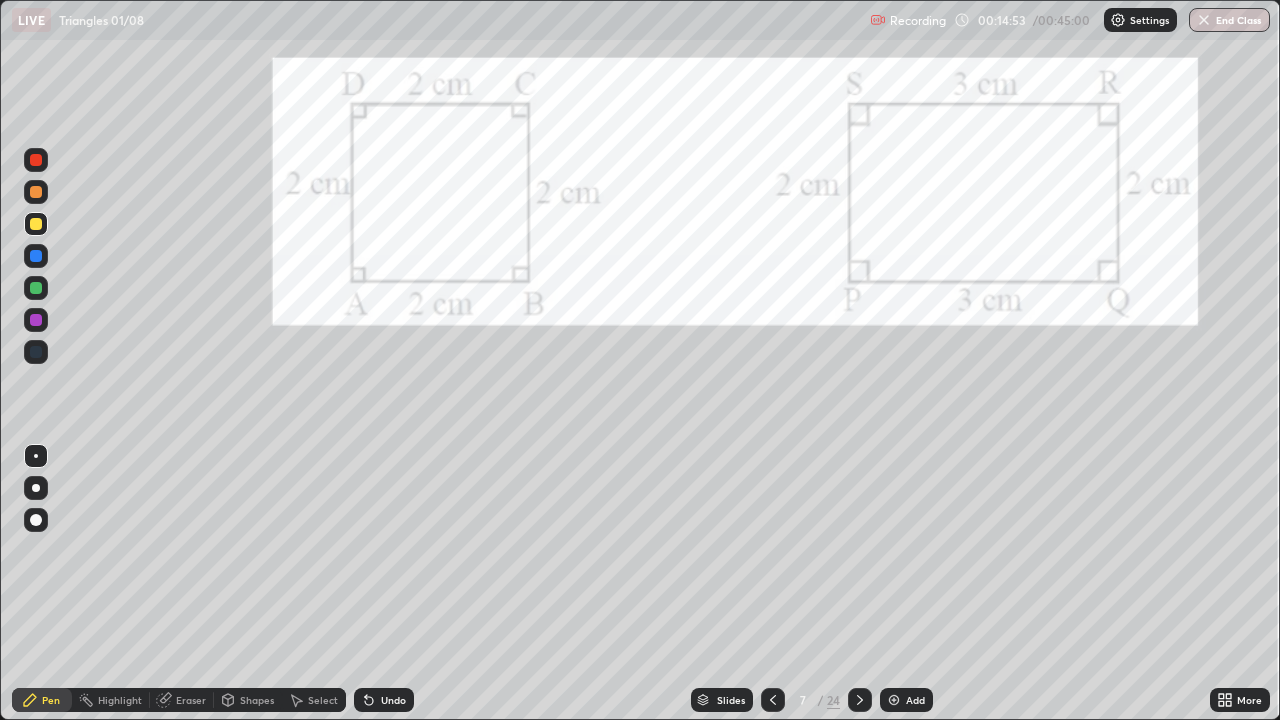 click 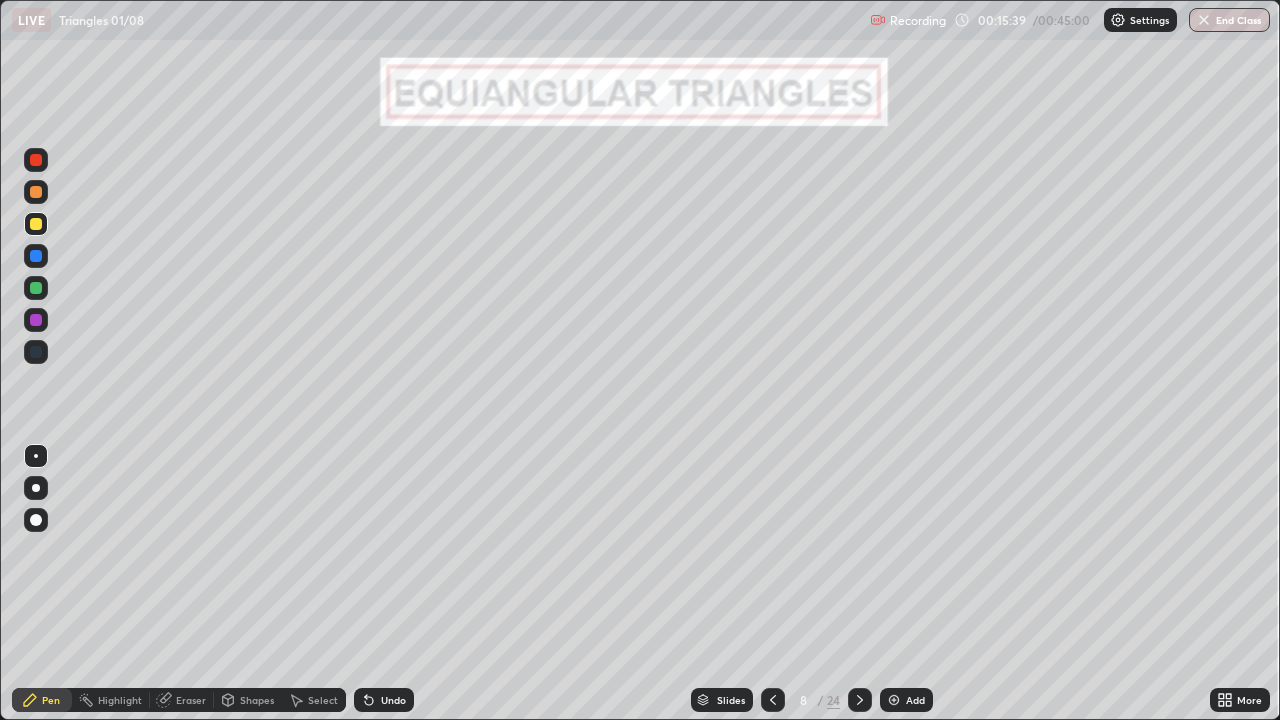 click 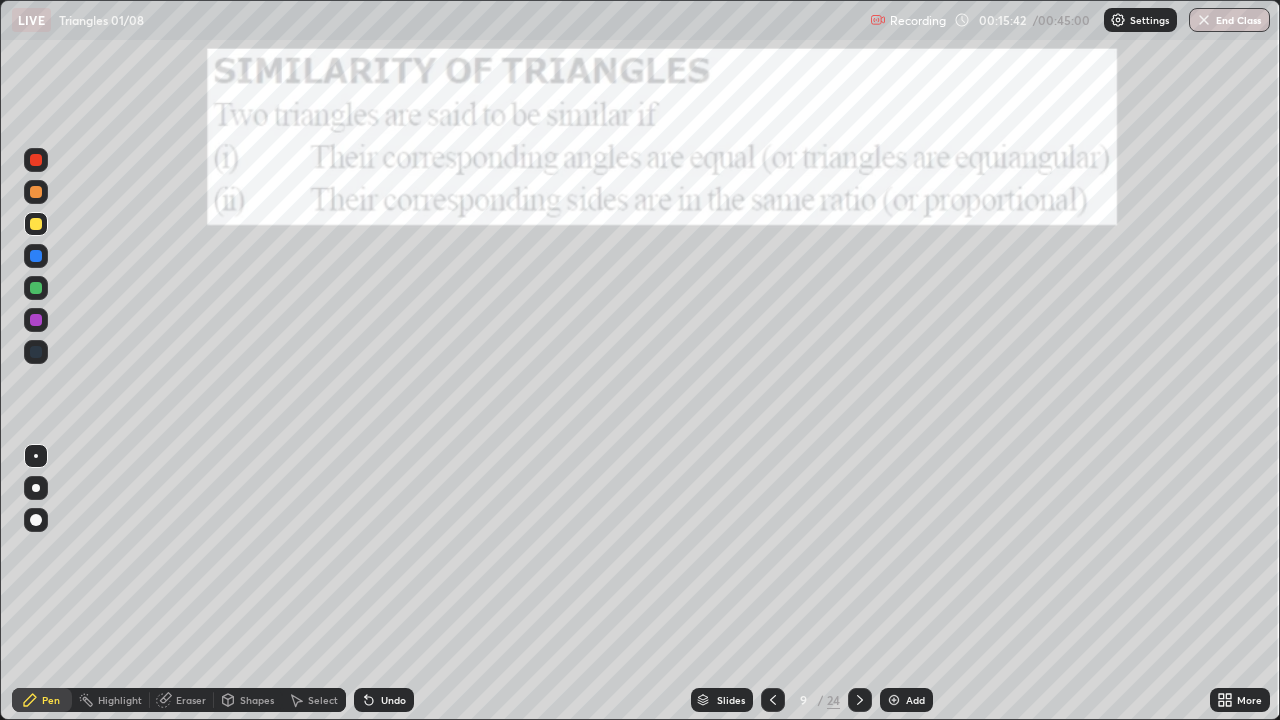 click 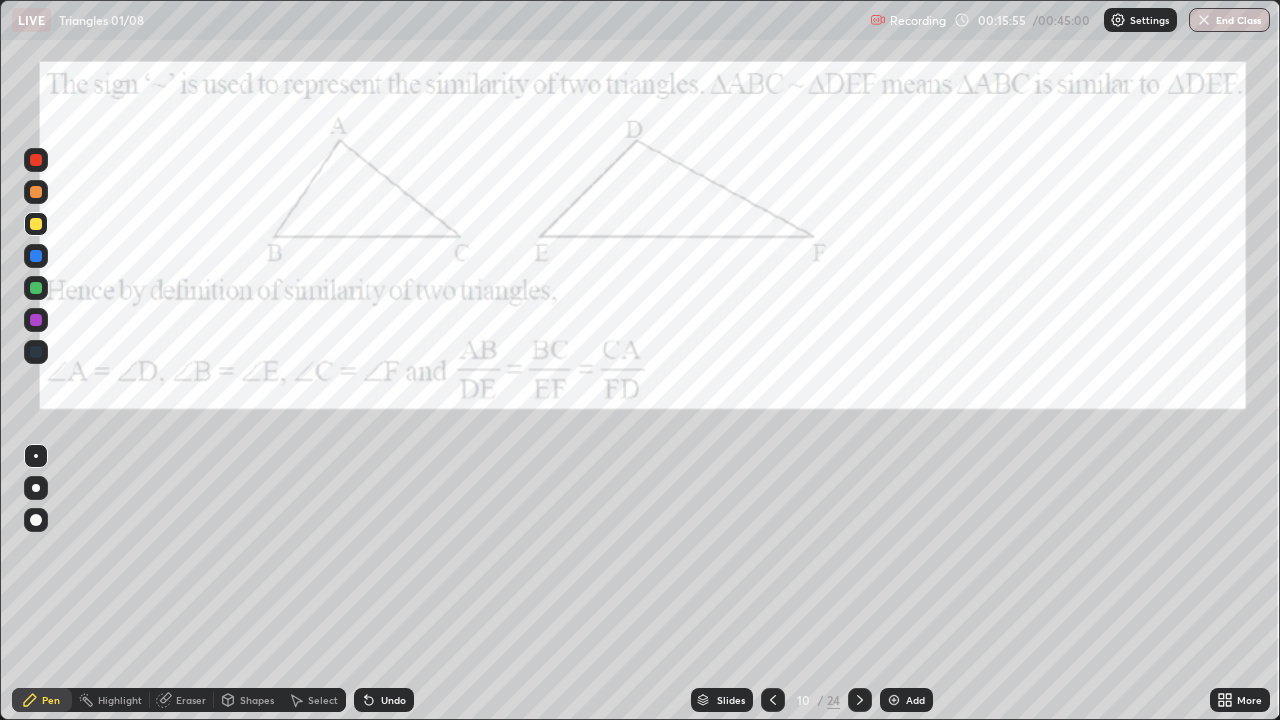 click at bounding box center [36, 160] 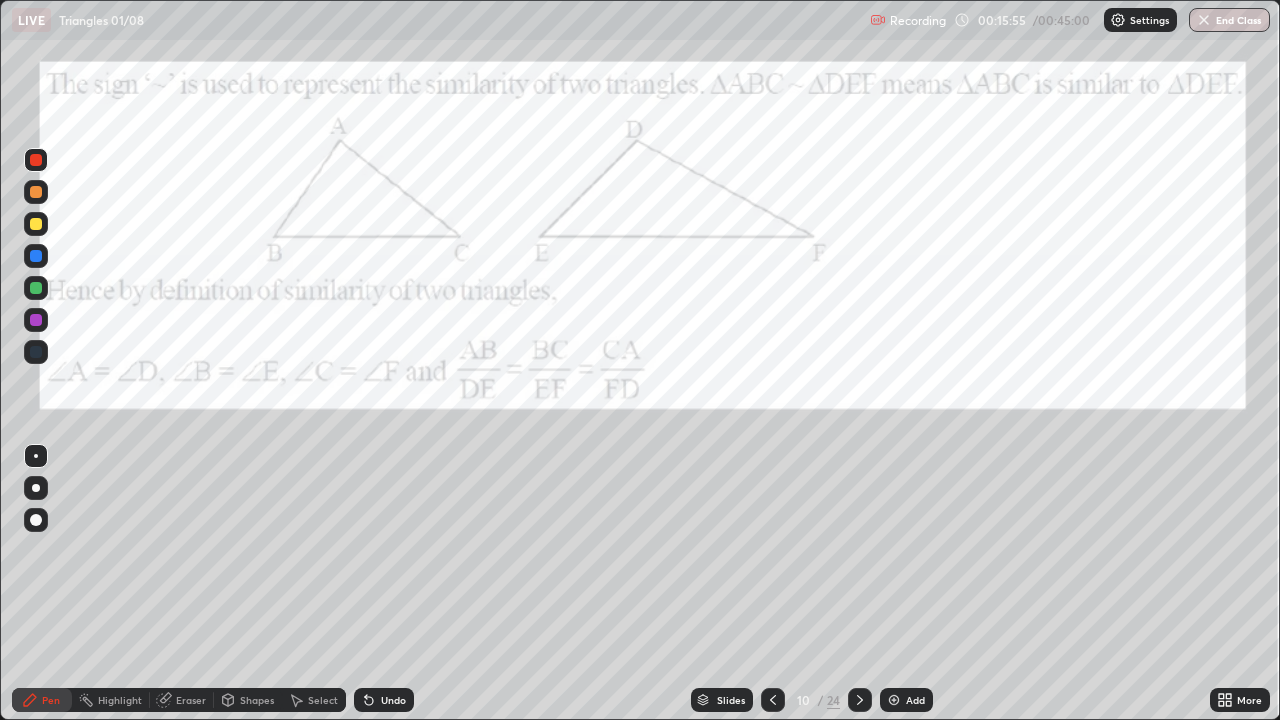 click at bounding box center [36, 160] 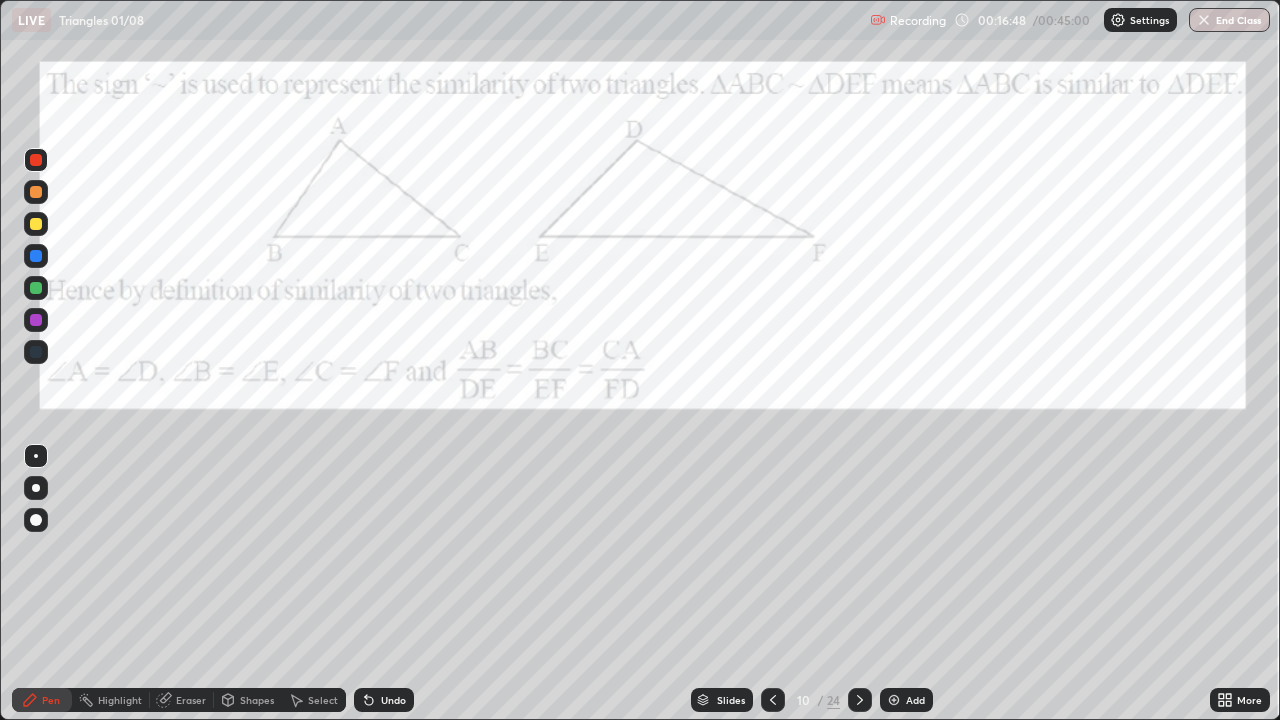 click 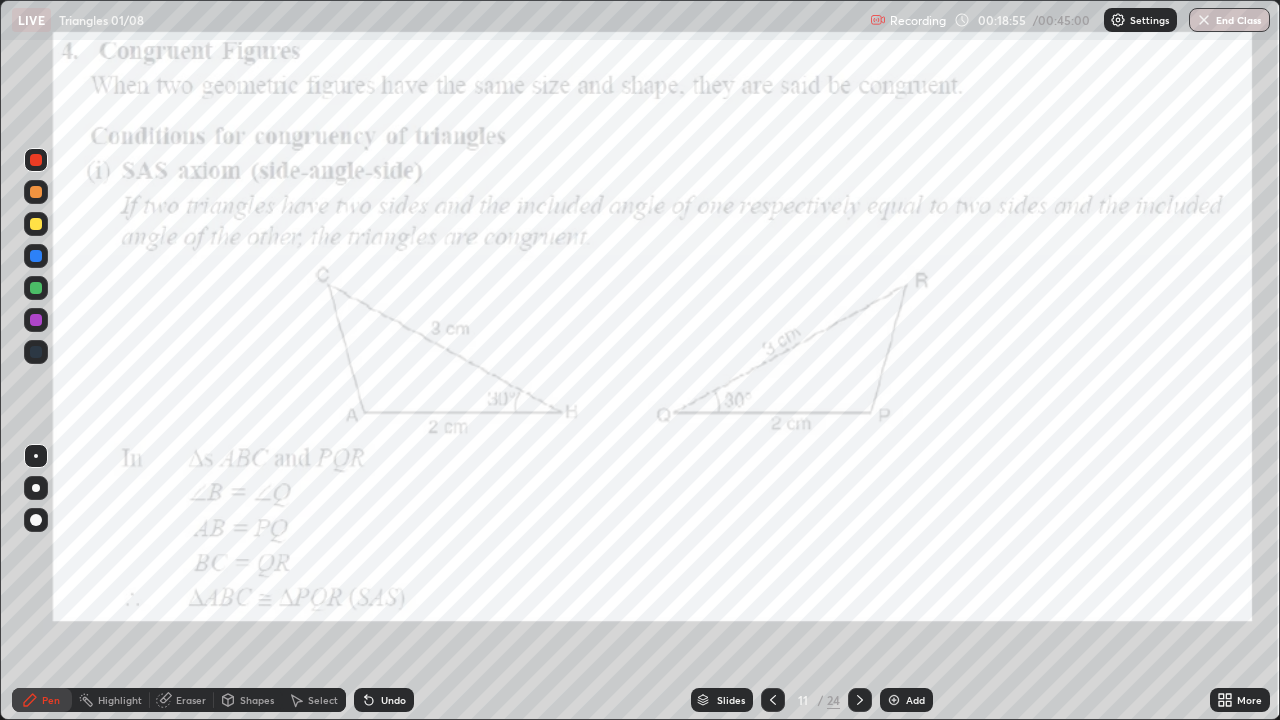 click 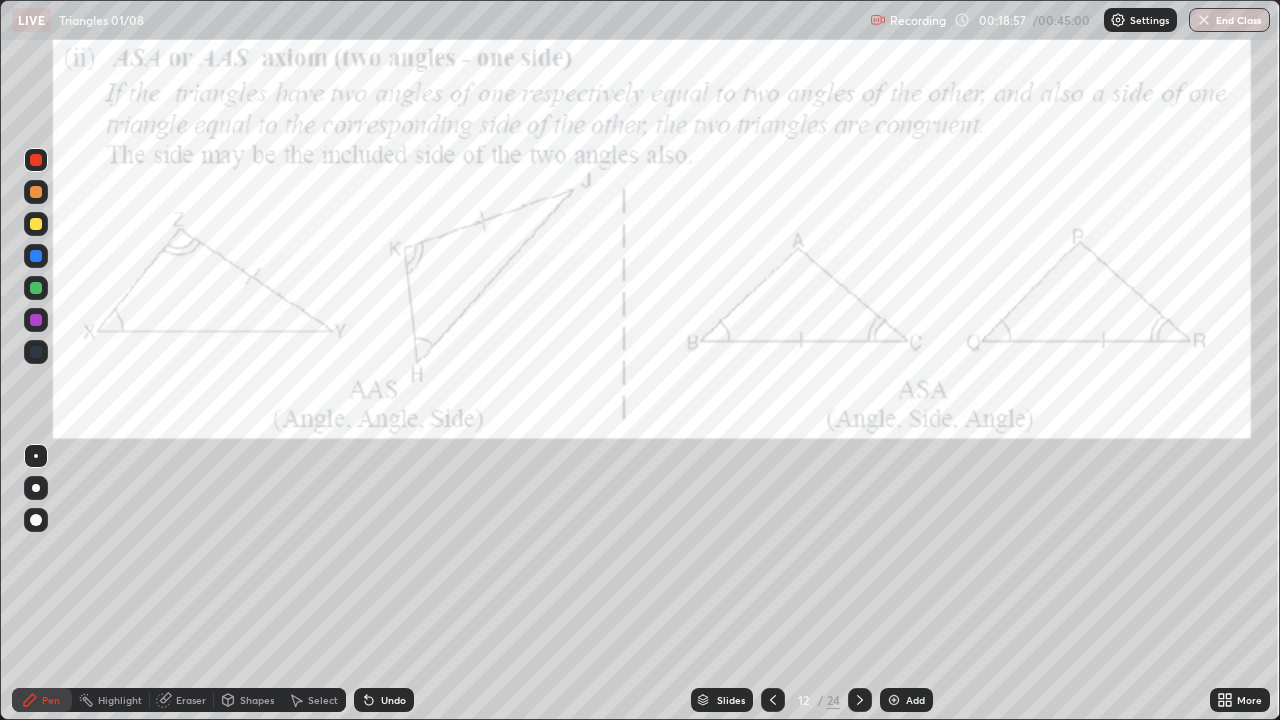 click 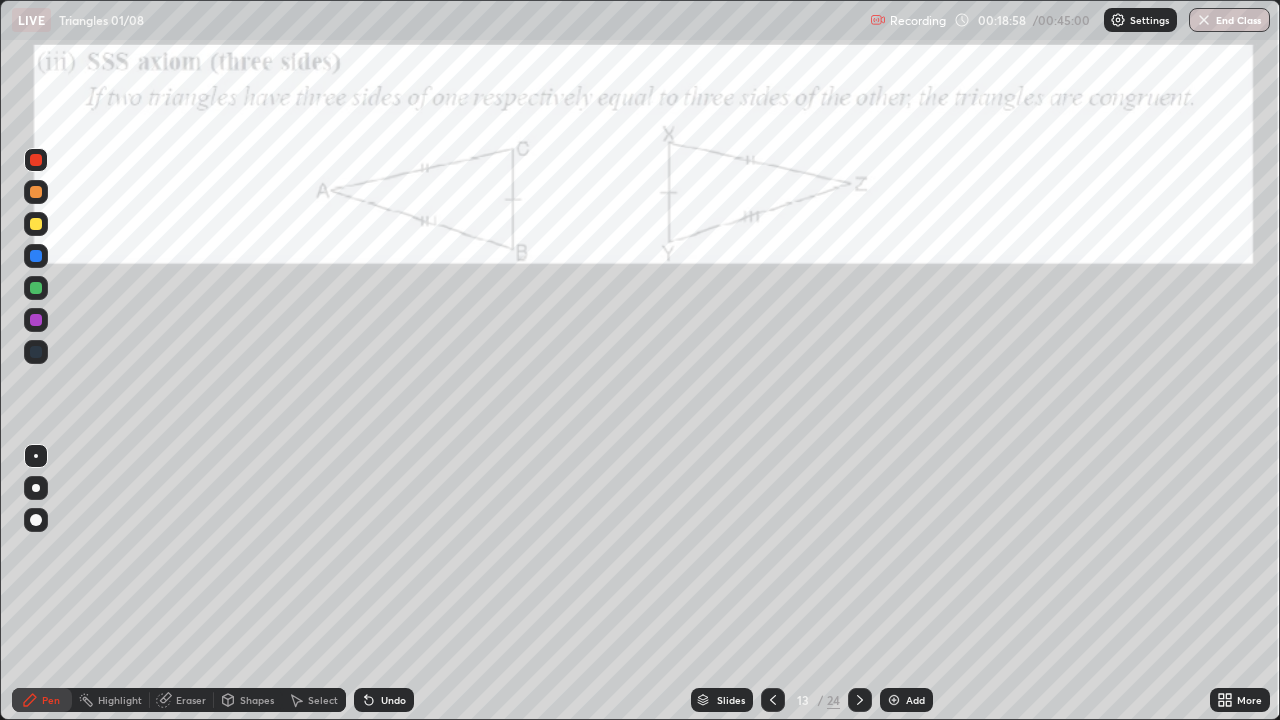click at bounding box center (860, 700) 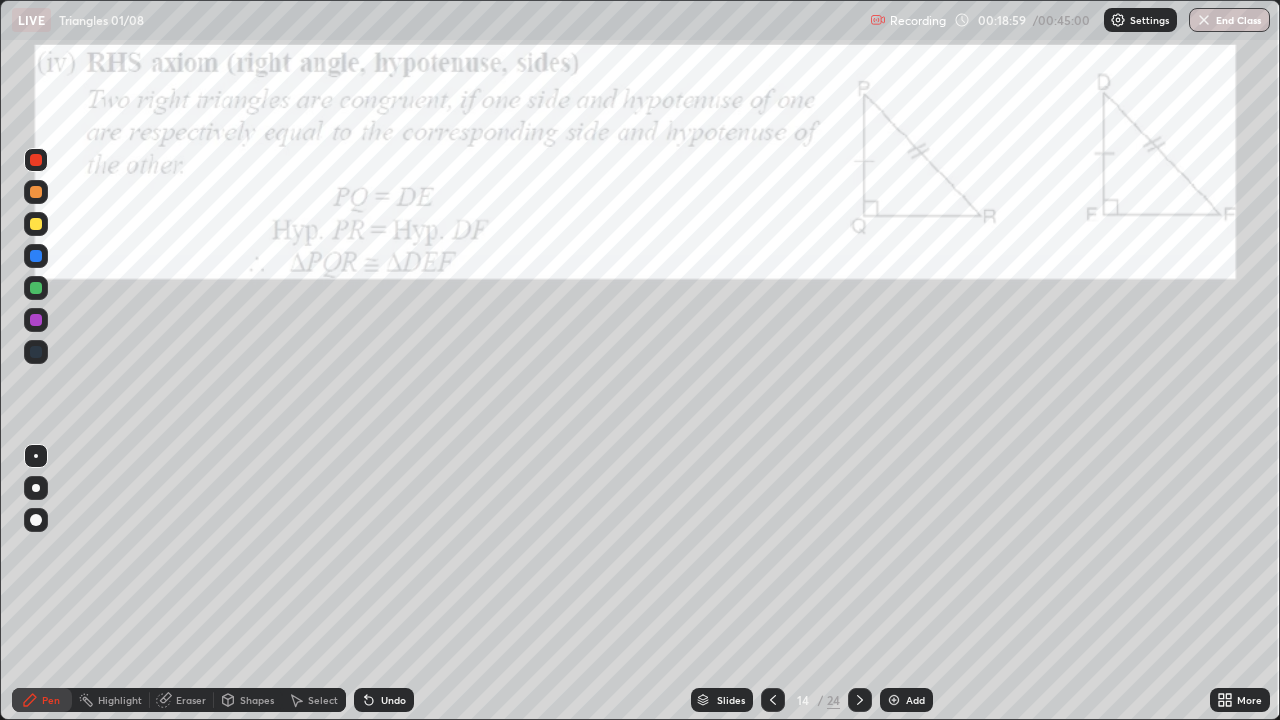 click 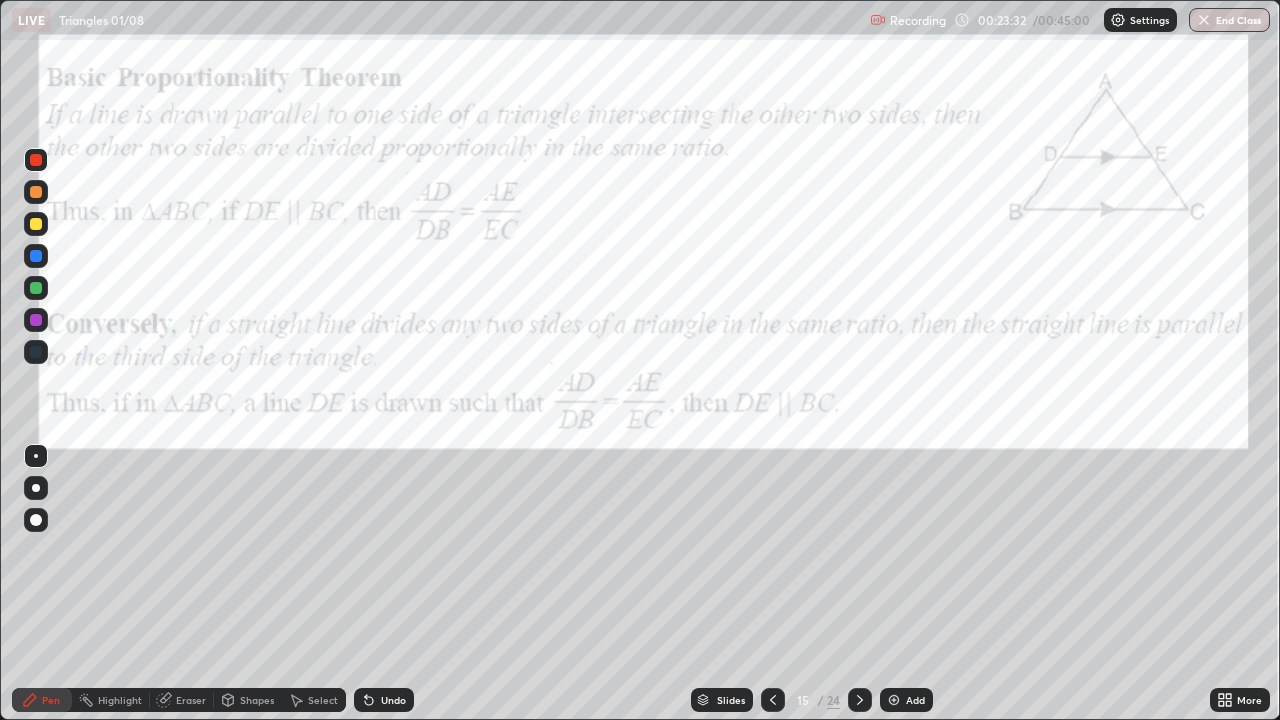 click 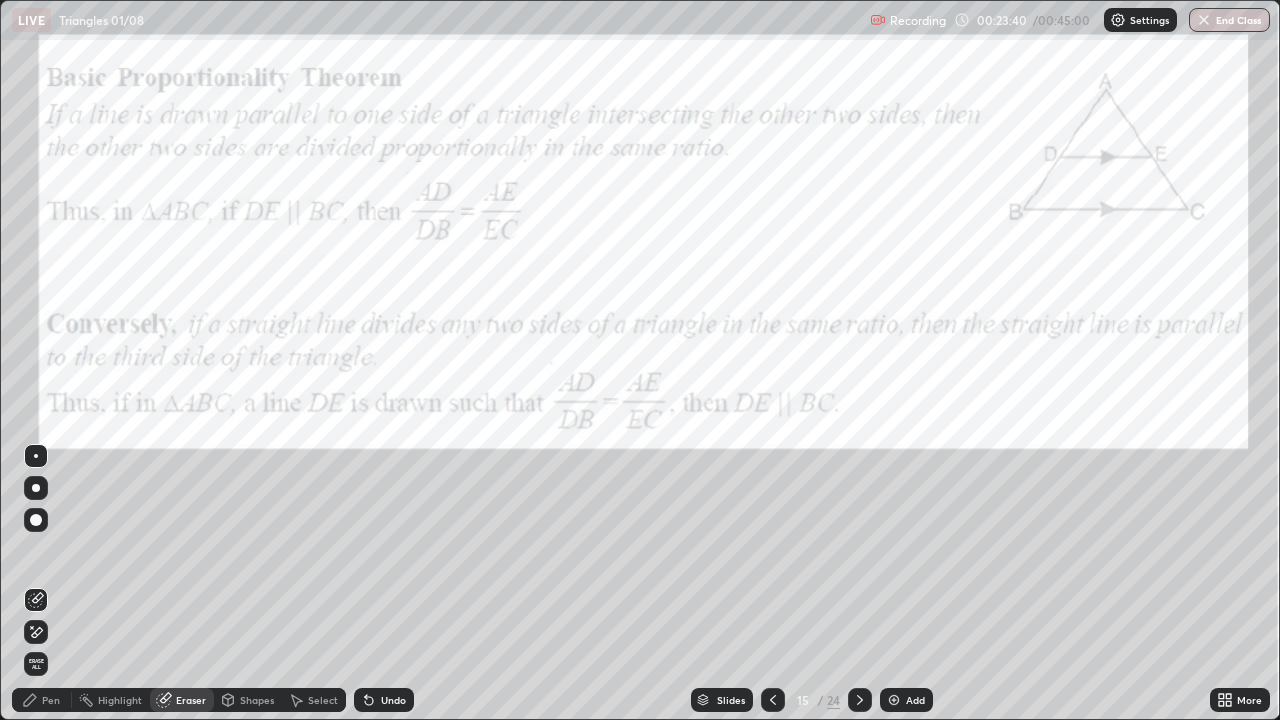 click on "Pen" at bounding box center (51, 700) 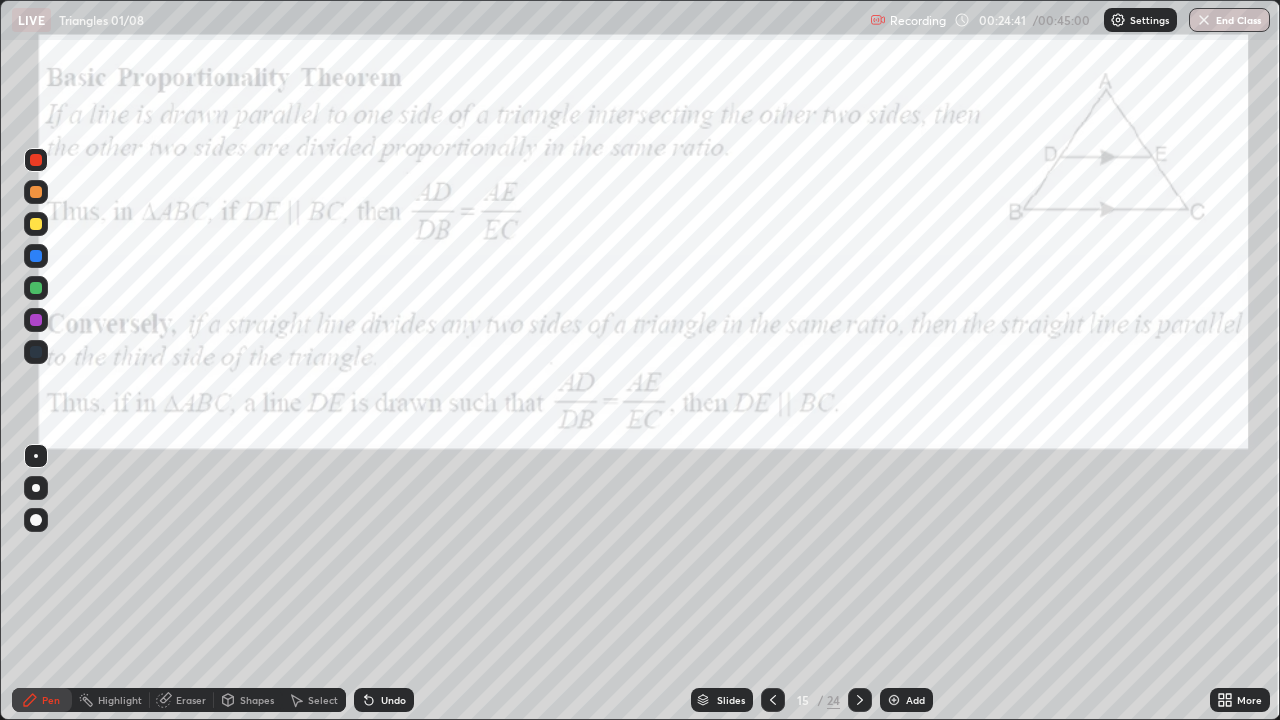click at bounding box center (36, 320) 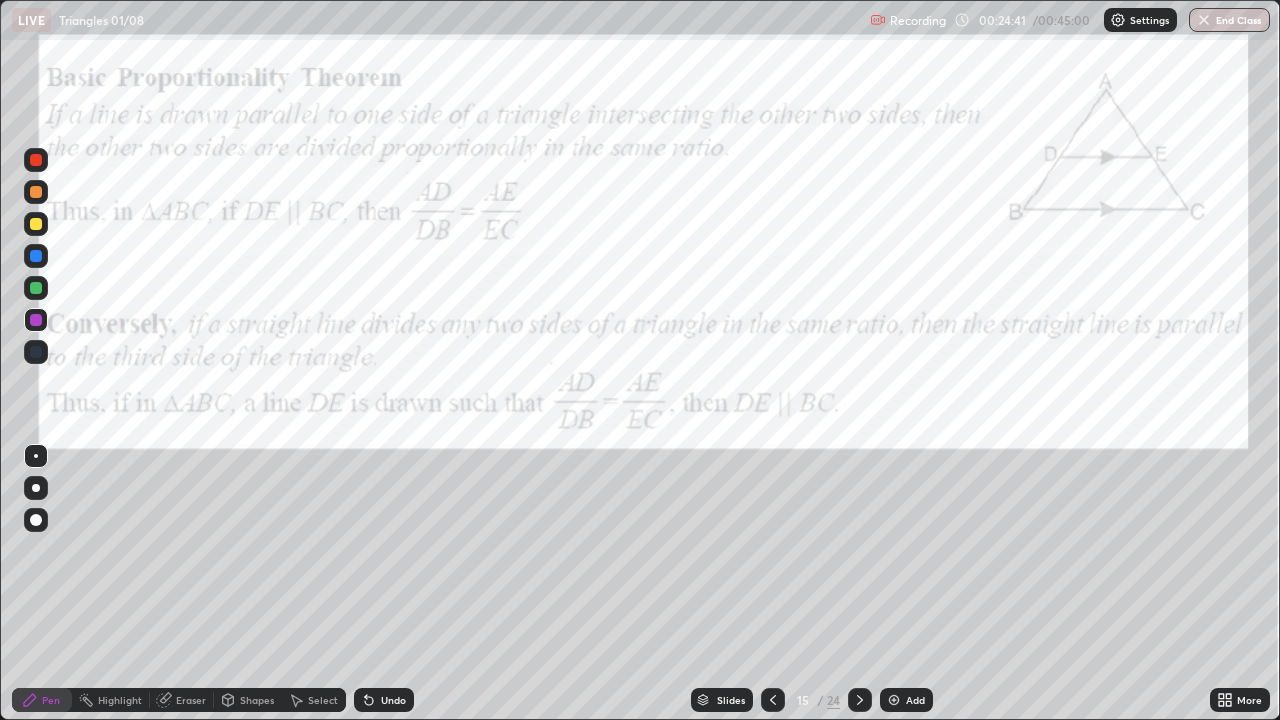 click at bounding box center [36, 320] 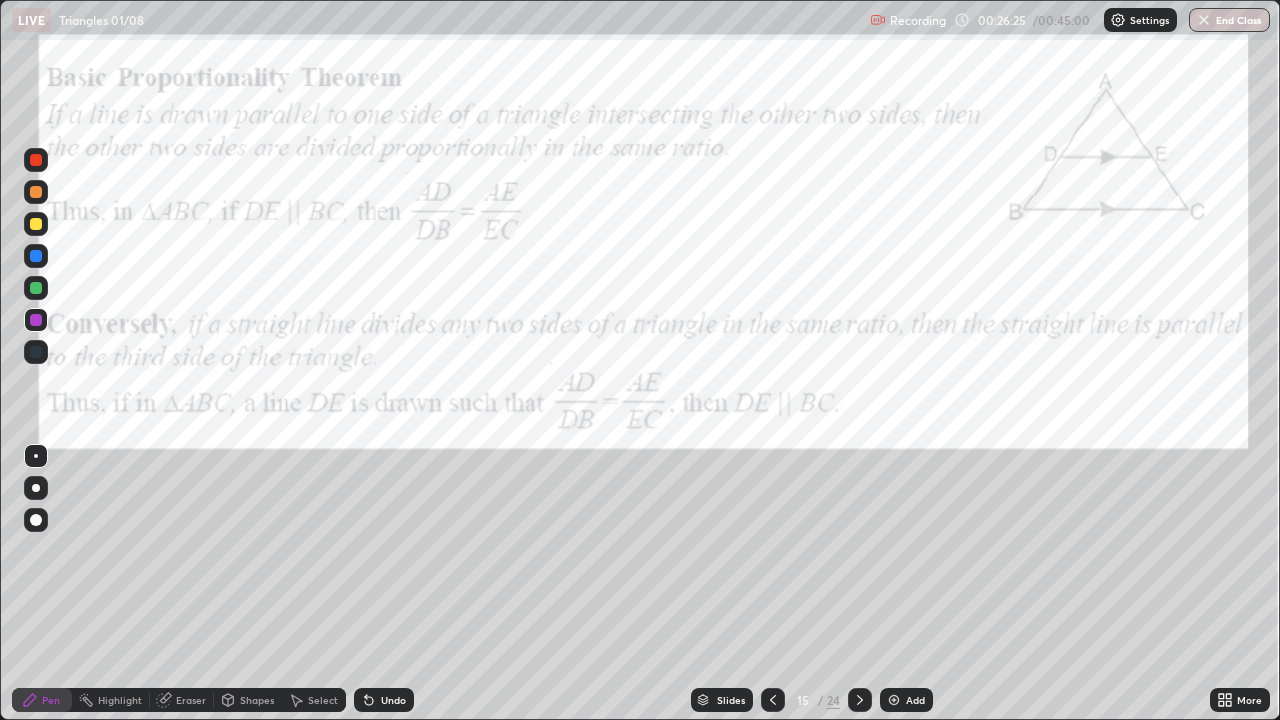 click at bounding box center [36, 160] 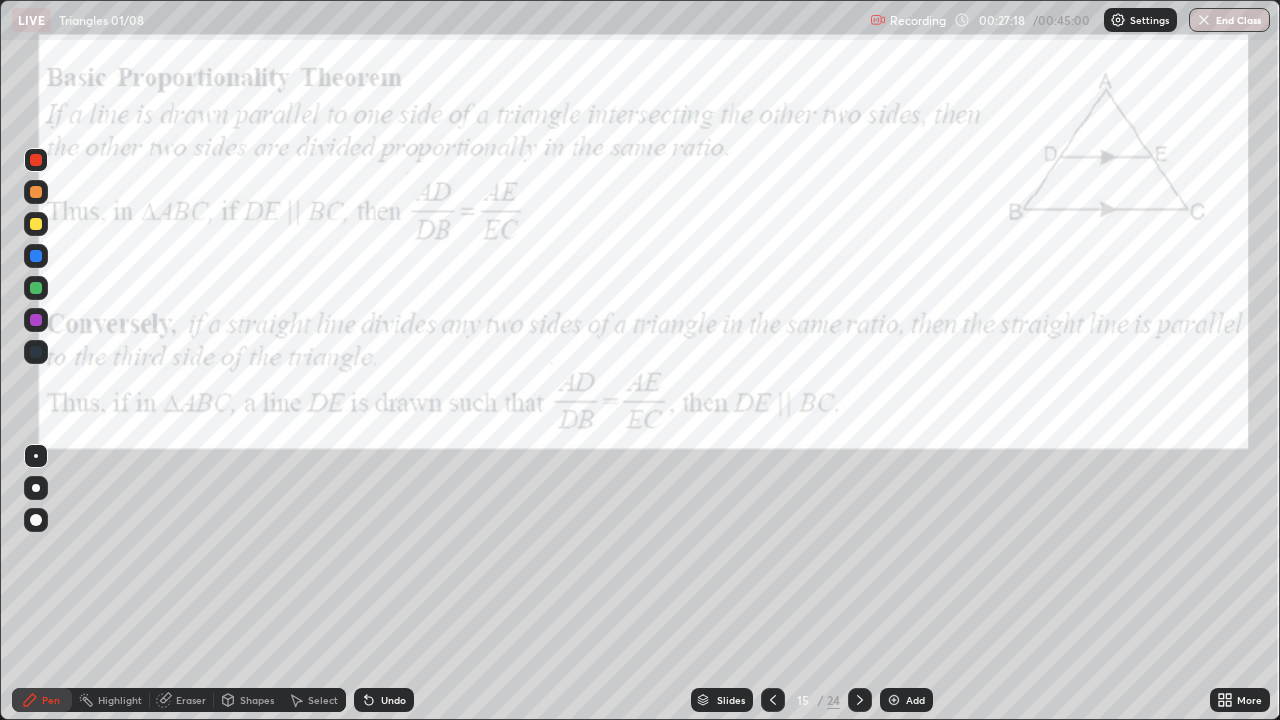click at bounding box center (36, 256) 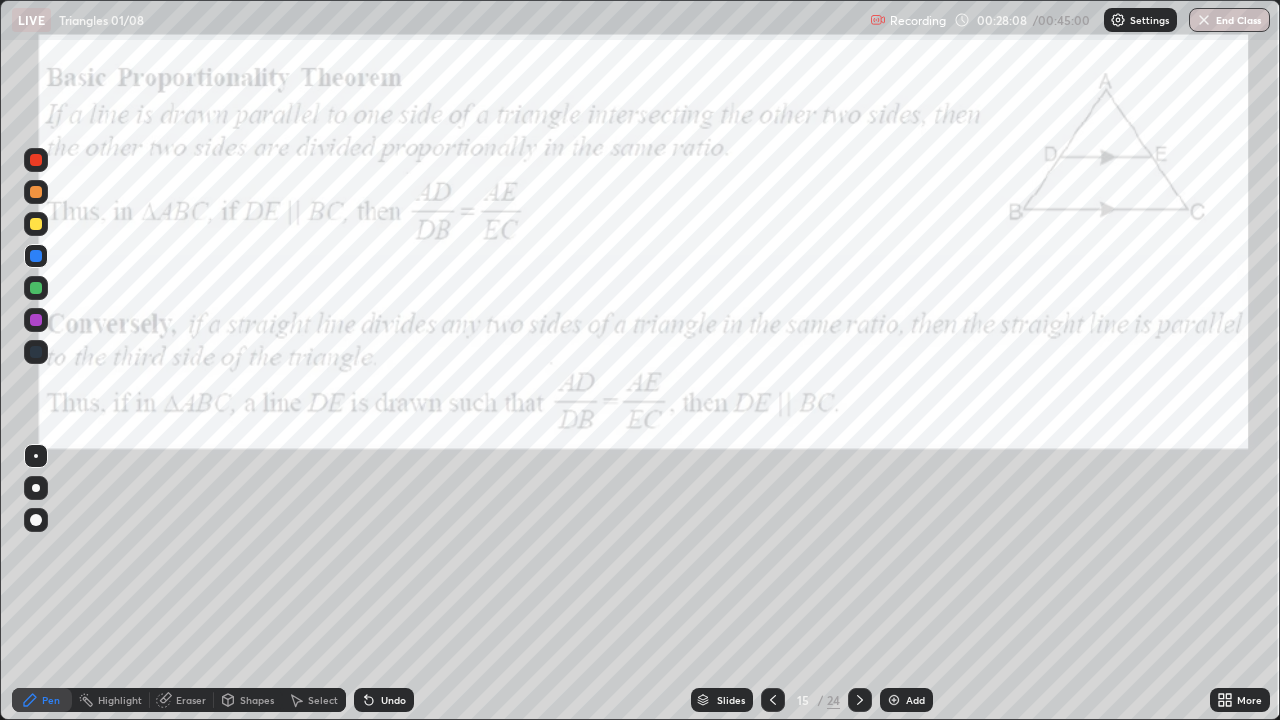 click at bounding box center [36, 320] 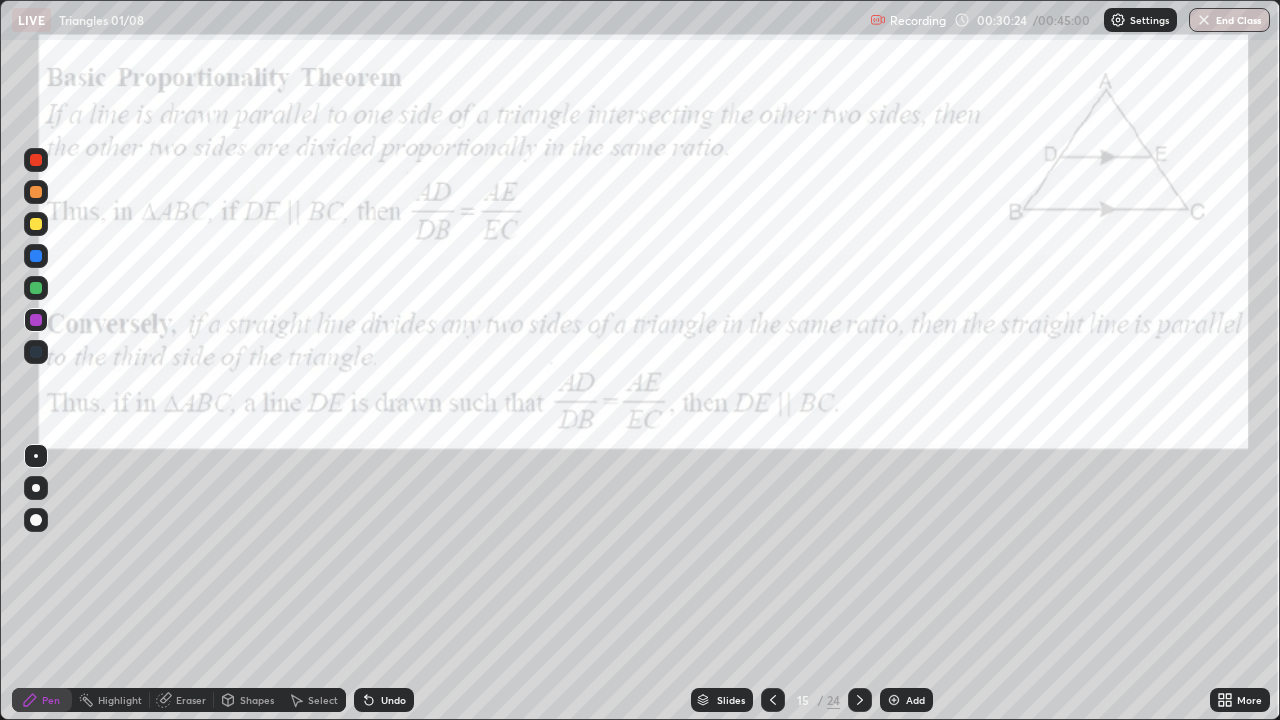 click at bounding box center (894, 700) 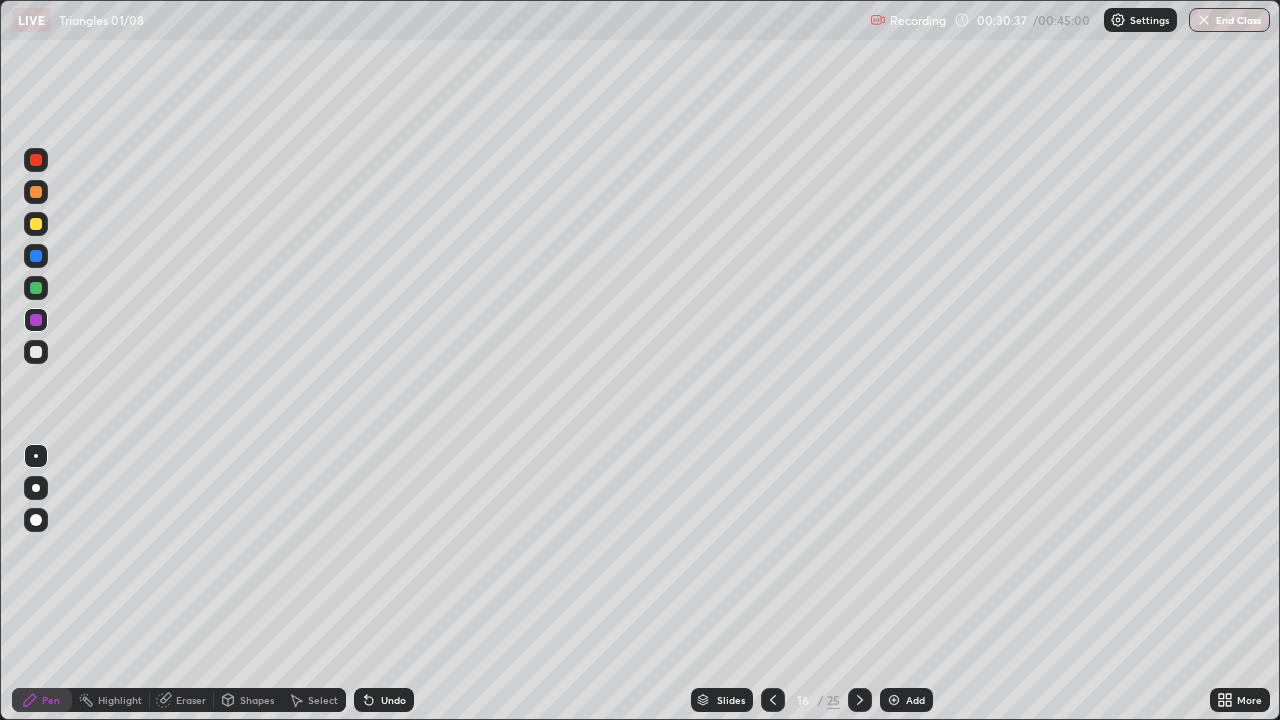 click at bounding box center (36, 224) 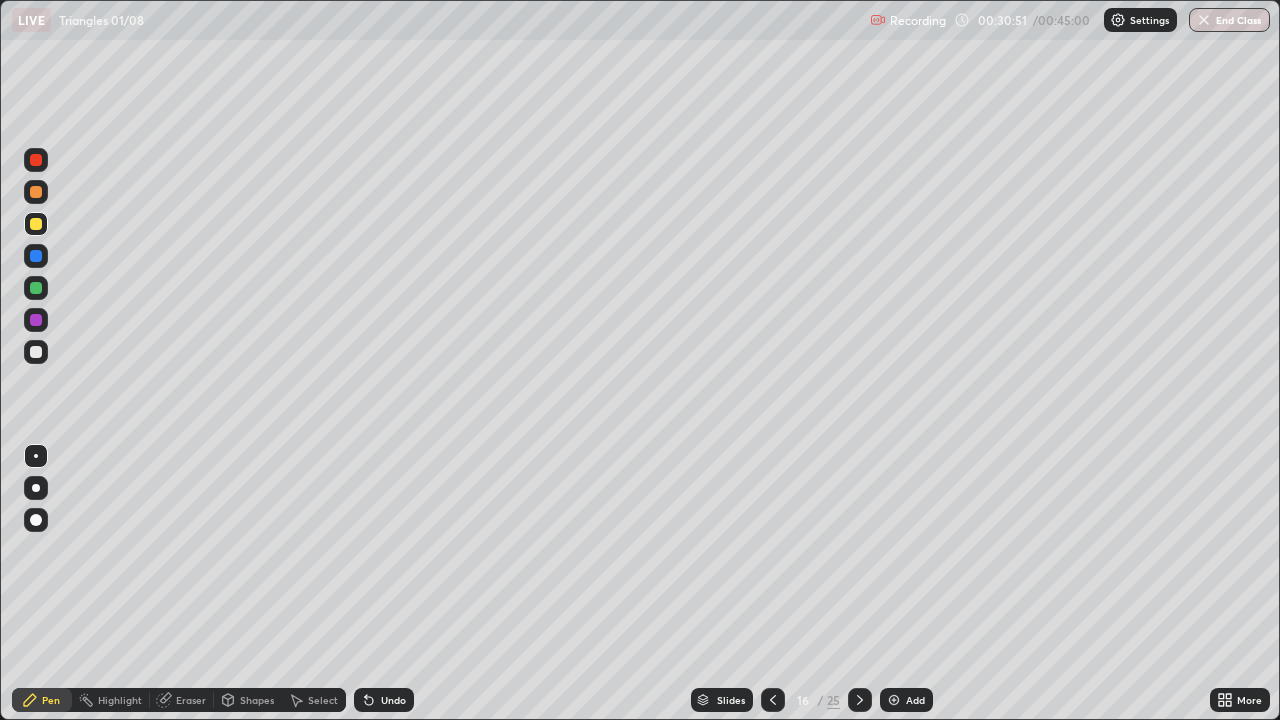 click at bounding box center (36, 288) 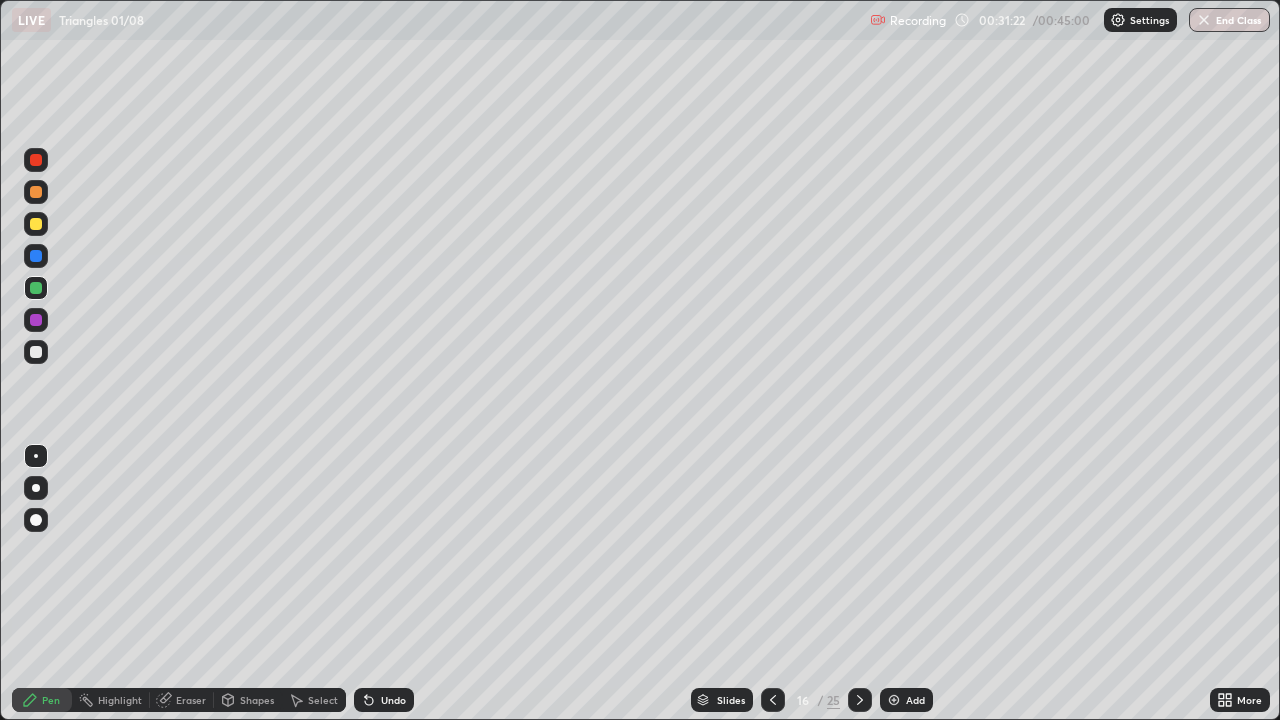 click on "Select" at bounding box center [314, 700] 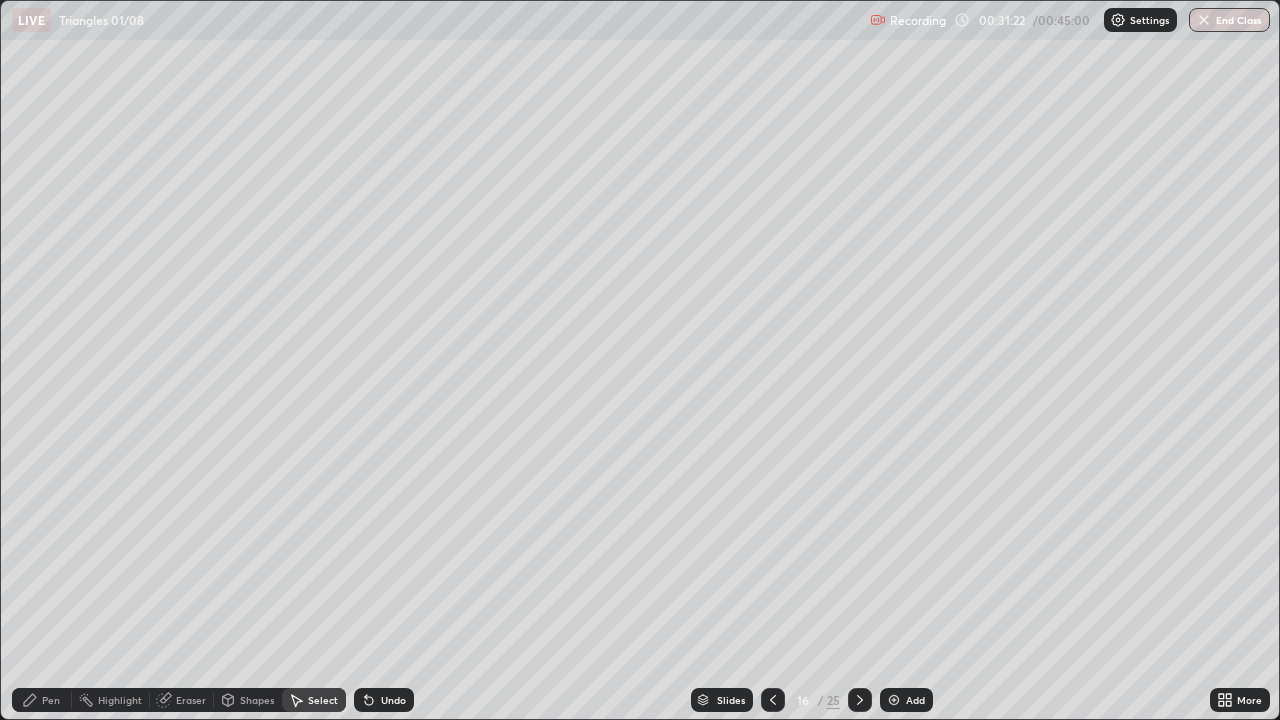 click on "Select" at bounding box center (314, 700) 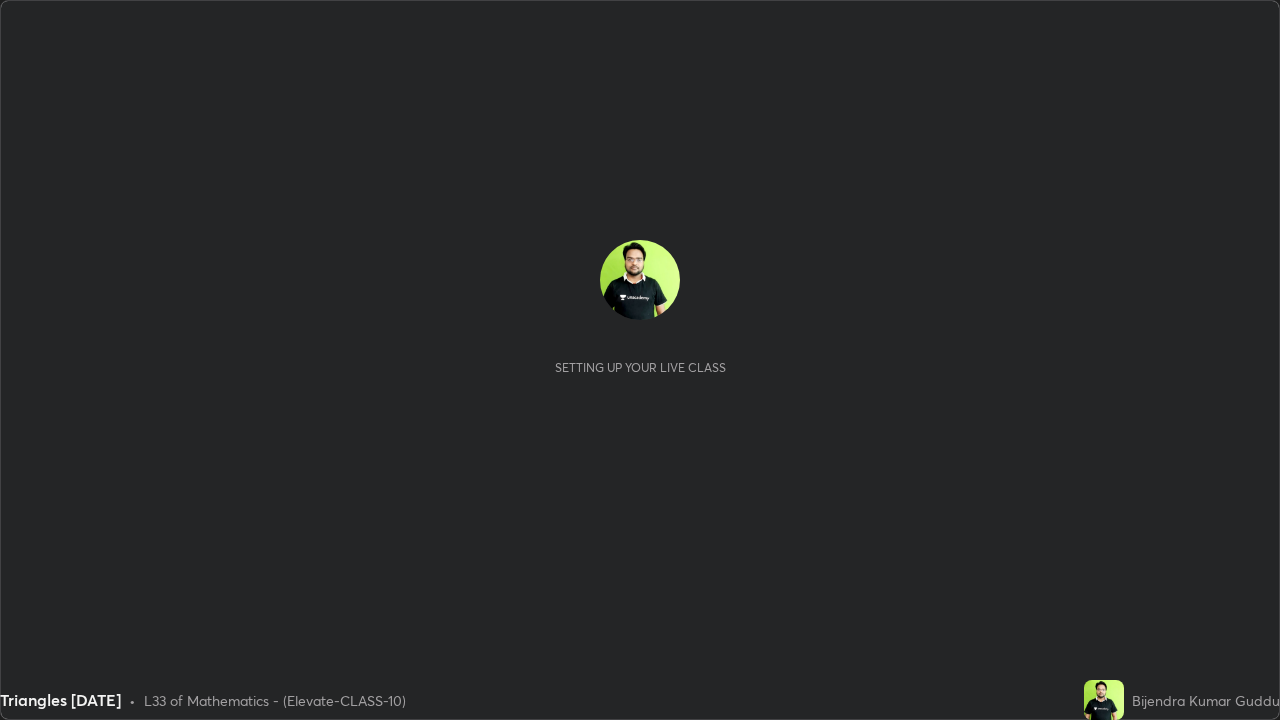 scroll, scrollTop: 0, scrollLeft: 0, axis: both 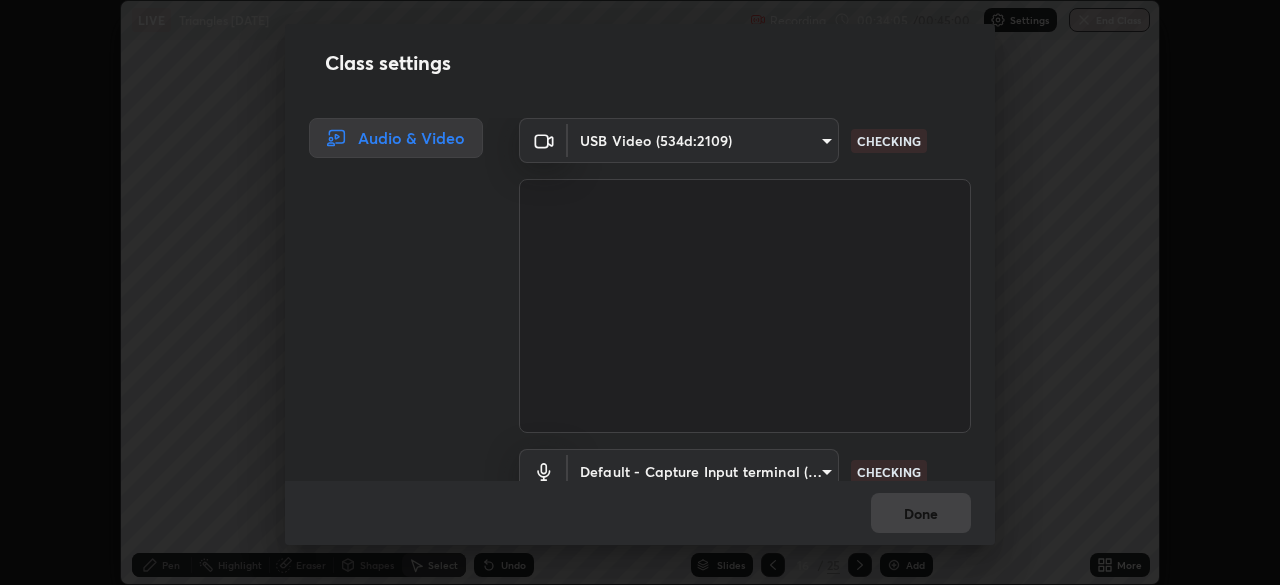click on "Done" at bounding box center [640, 513] 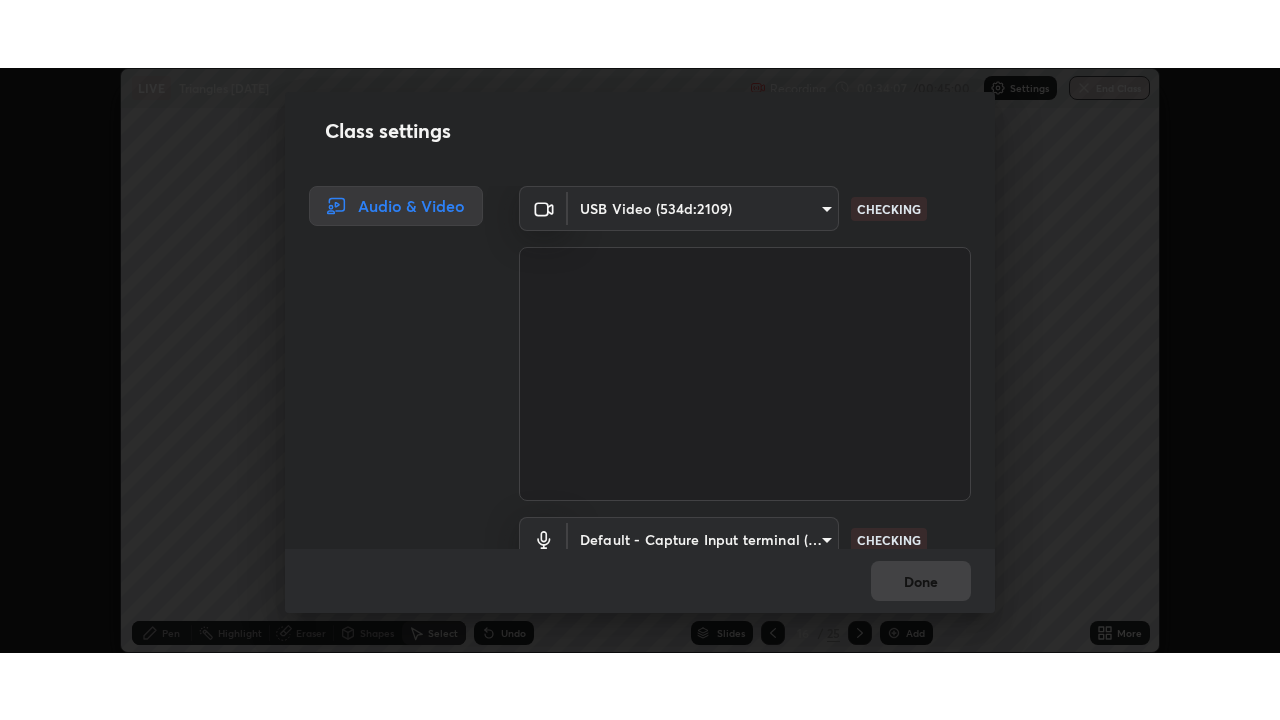 scroll, scrollTop: 91, scrollLeft: 0, axis: vertical 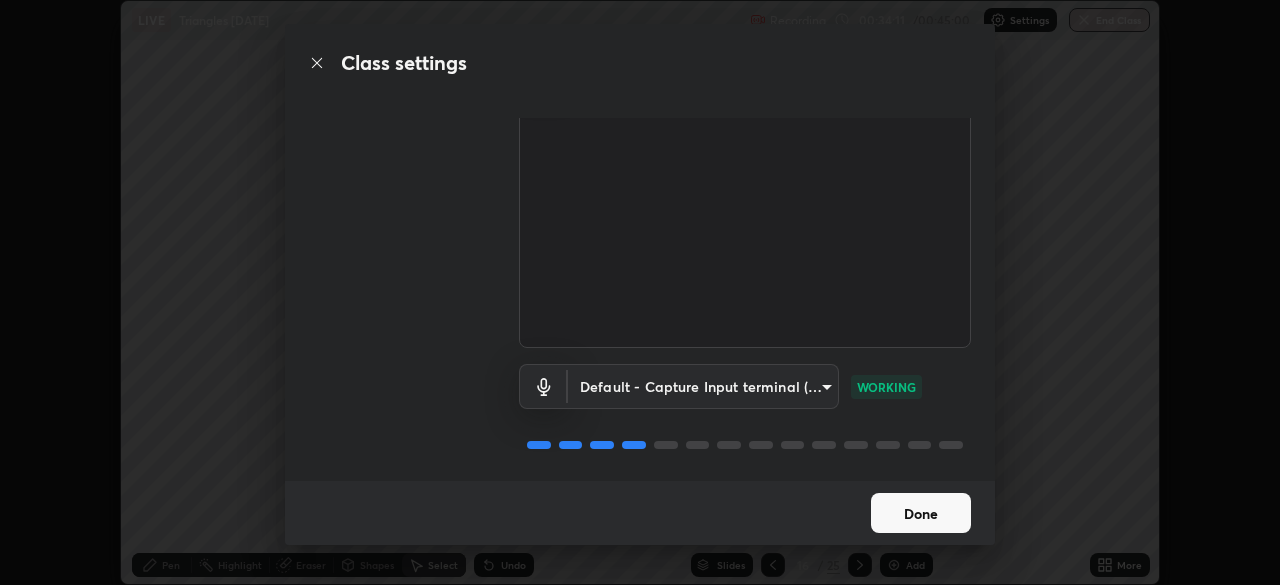 click on "Default - Capture Input terminal (Digital Array MIC) default WORKING" at bounding box center (745, 414) 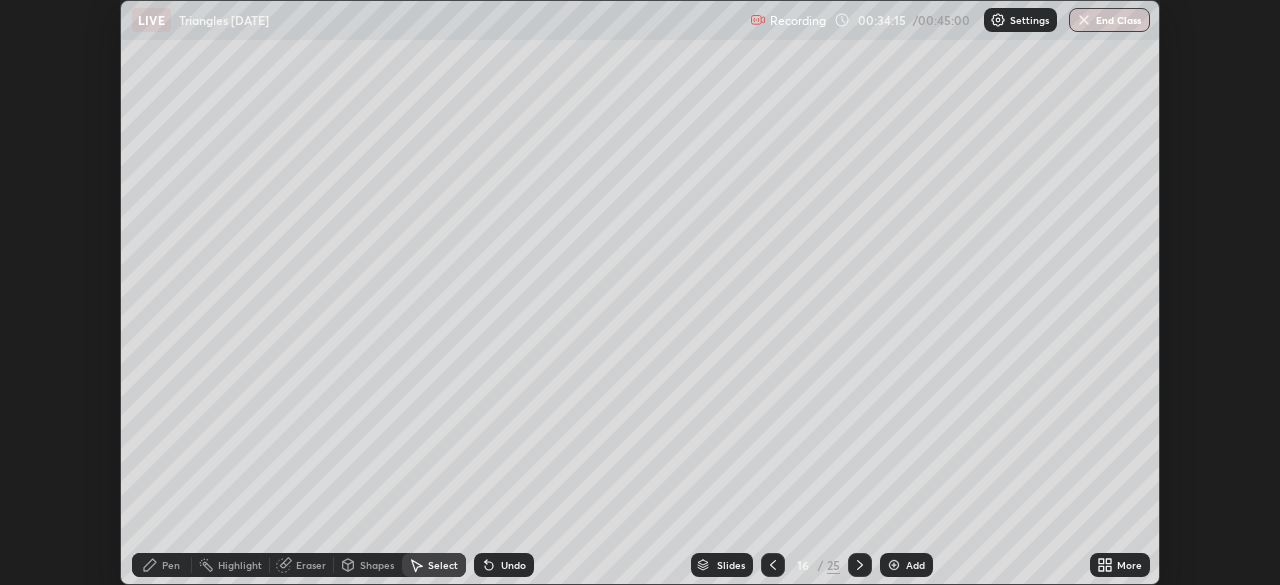 click 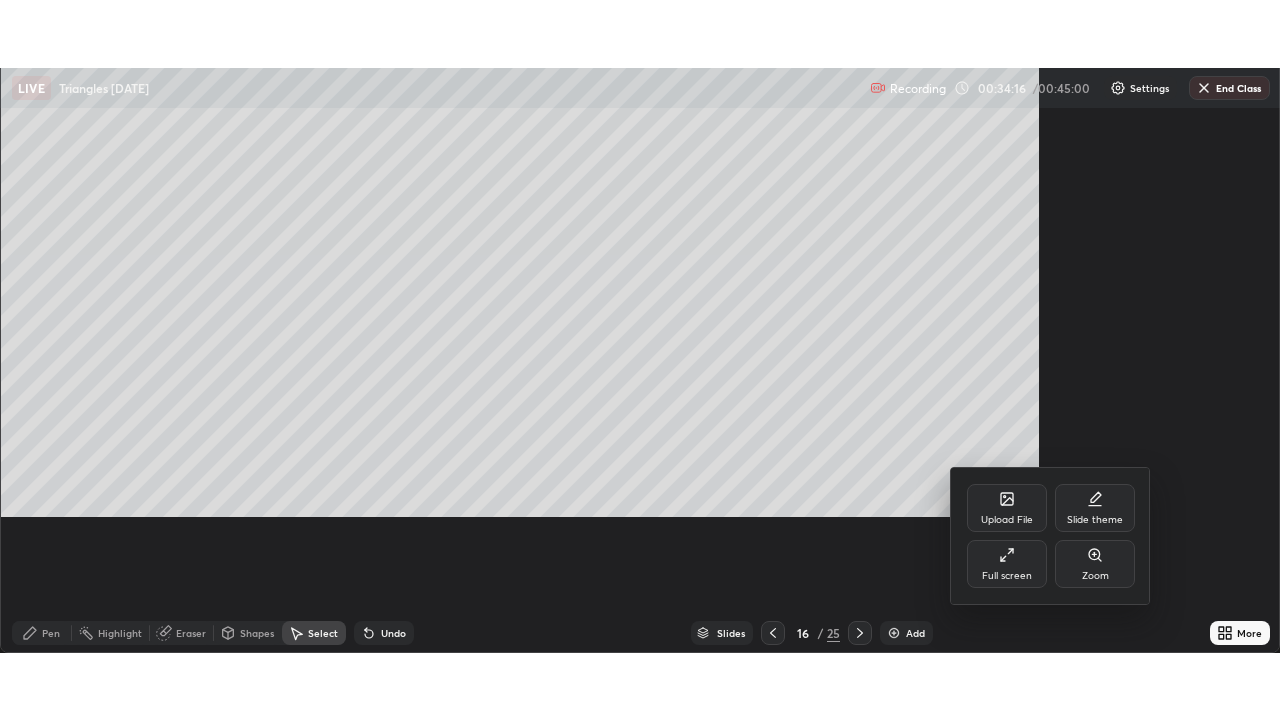 scroll, scrollTop: 99280, scrollLeft: 98720, axis: both 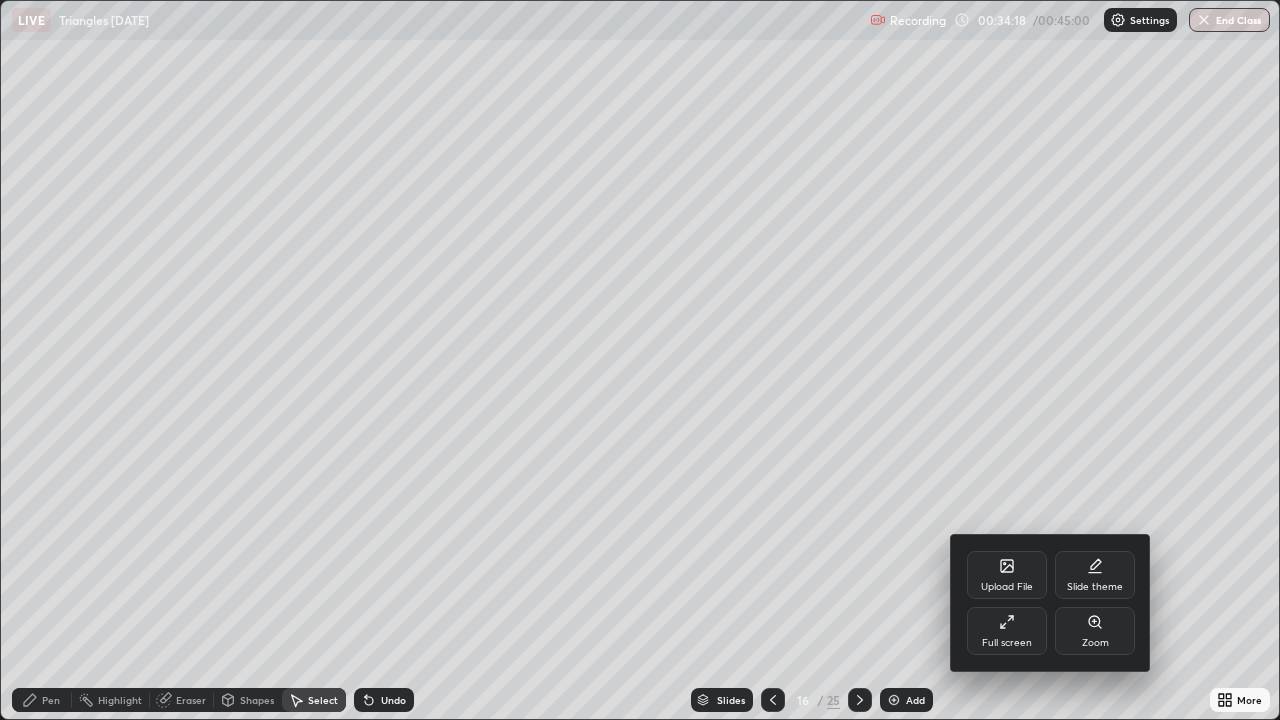 click 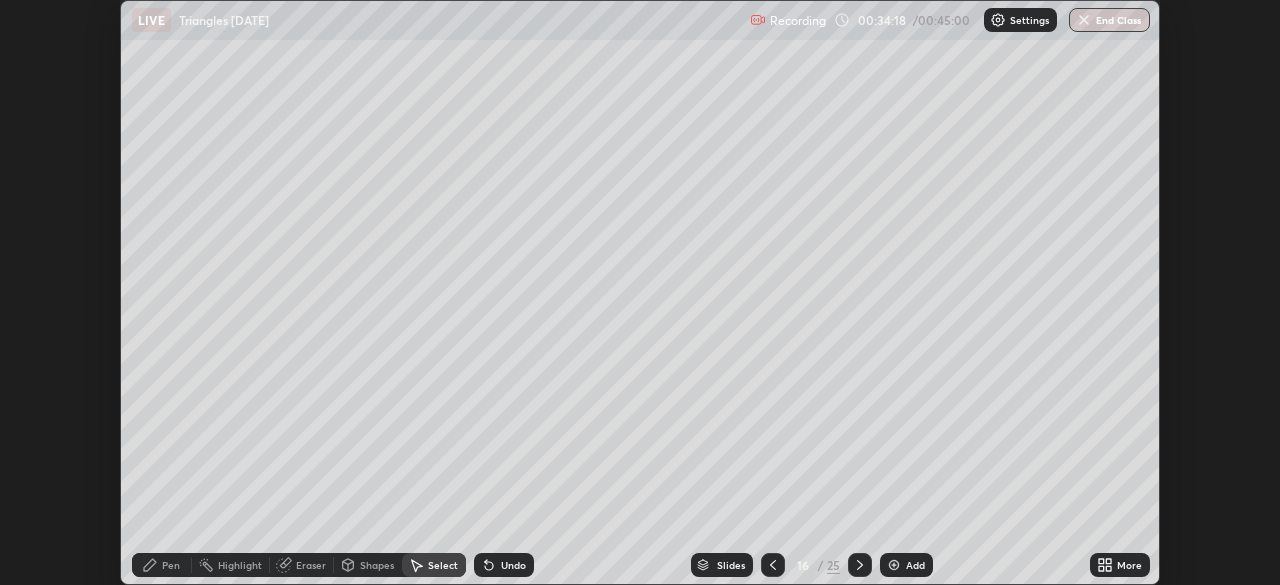 scroll, scrollTop: 585, scrollLeft: 1280, axis: both 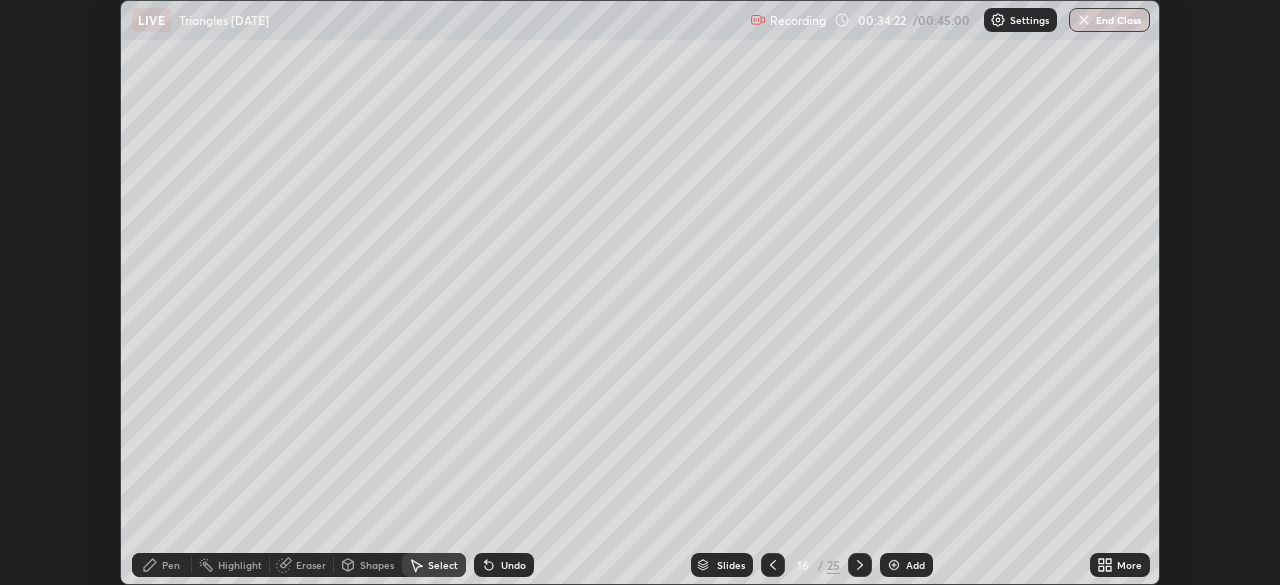 click 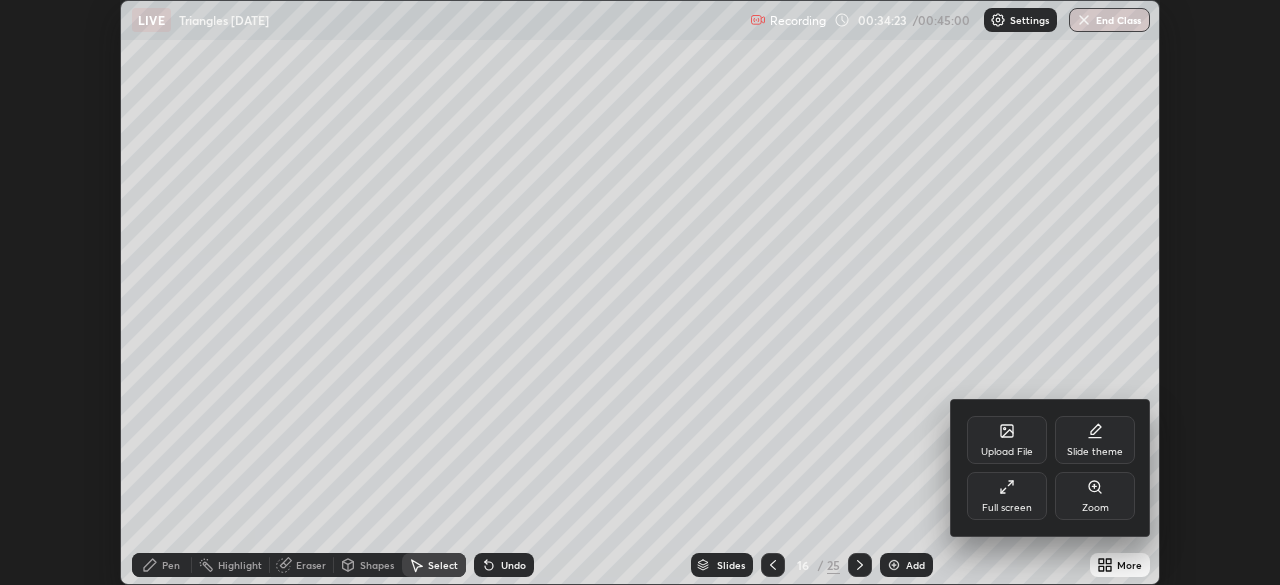 click 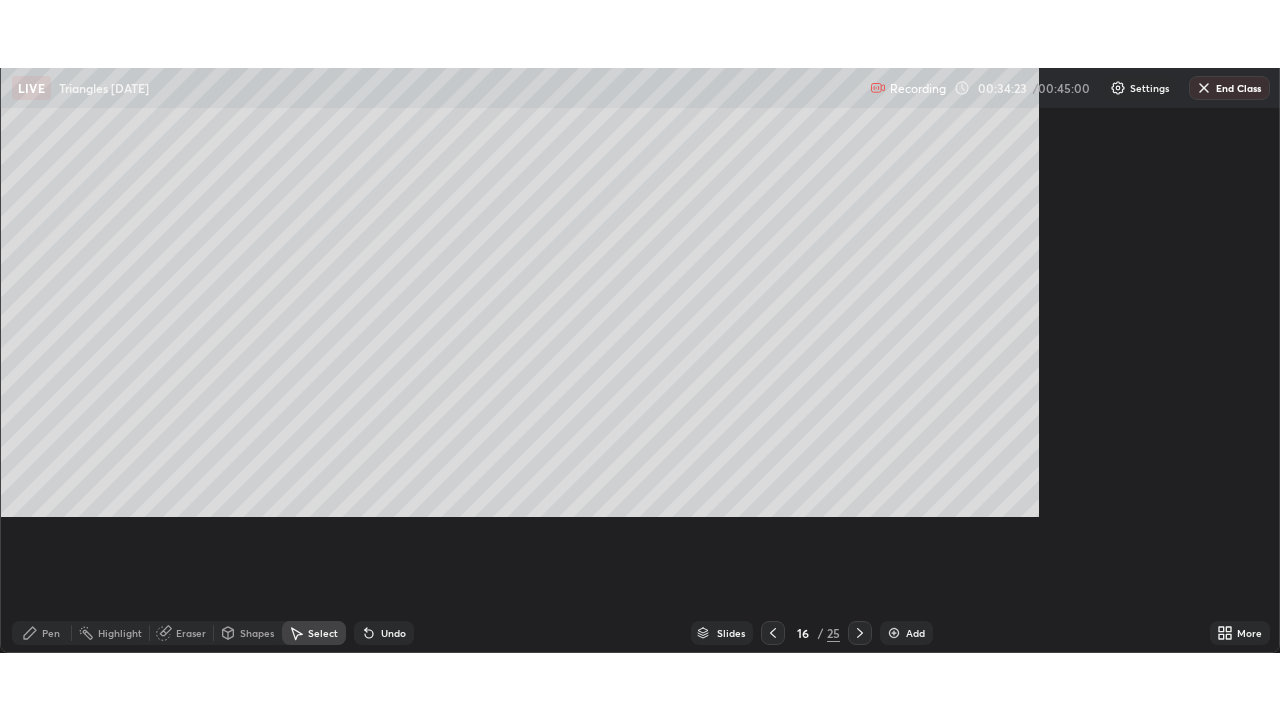 scroll, scrollTop: 99280, scrollLeft: 98720, axis: both 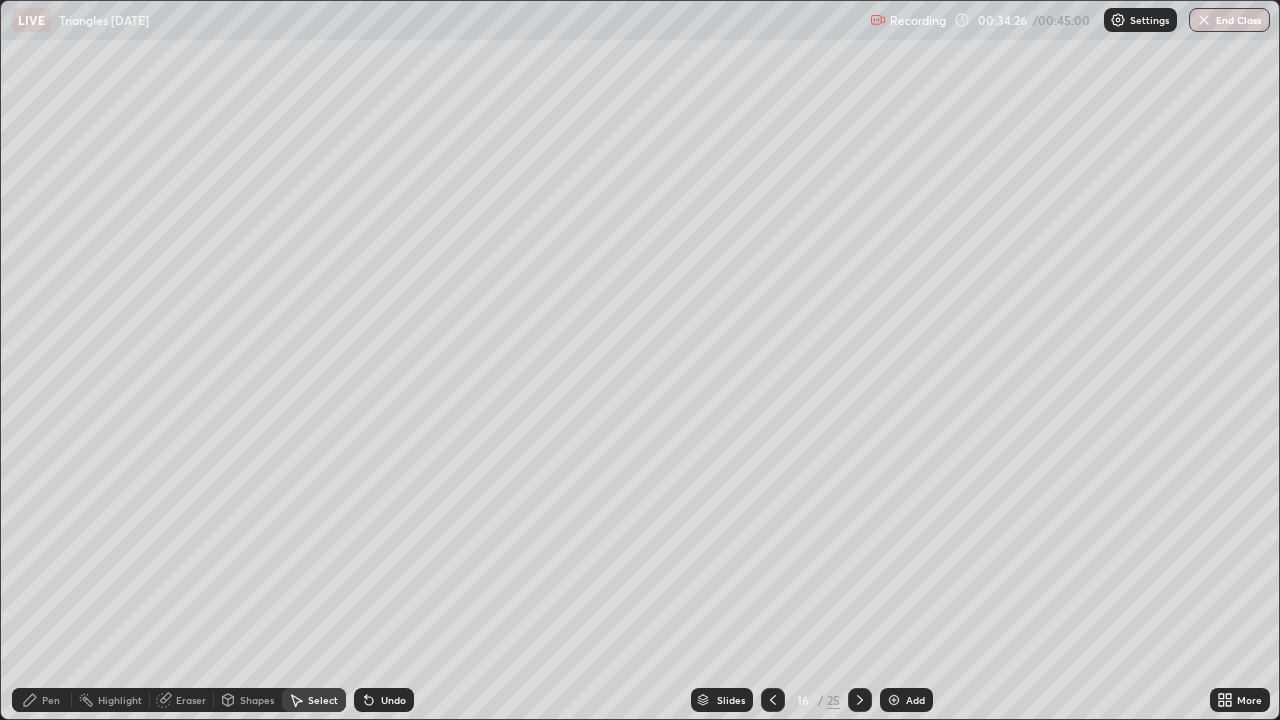 click 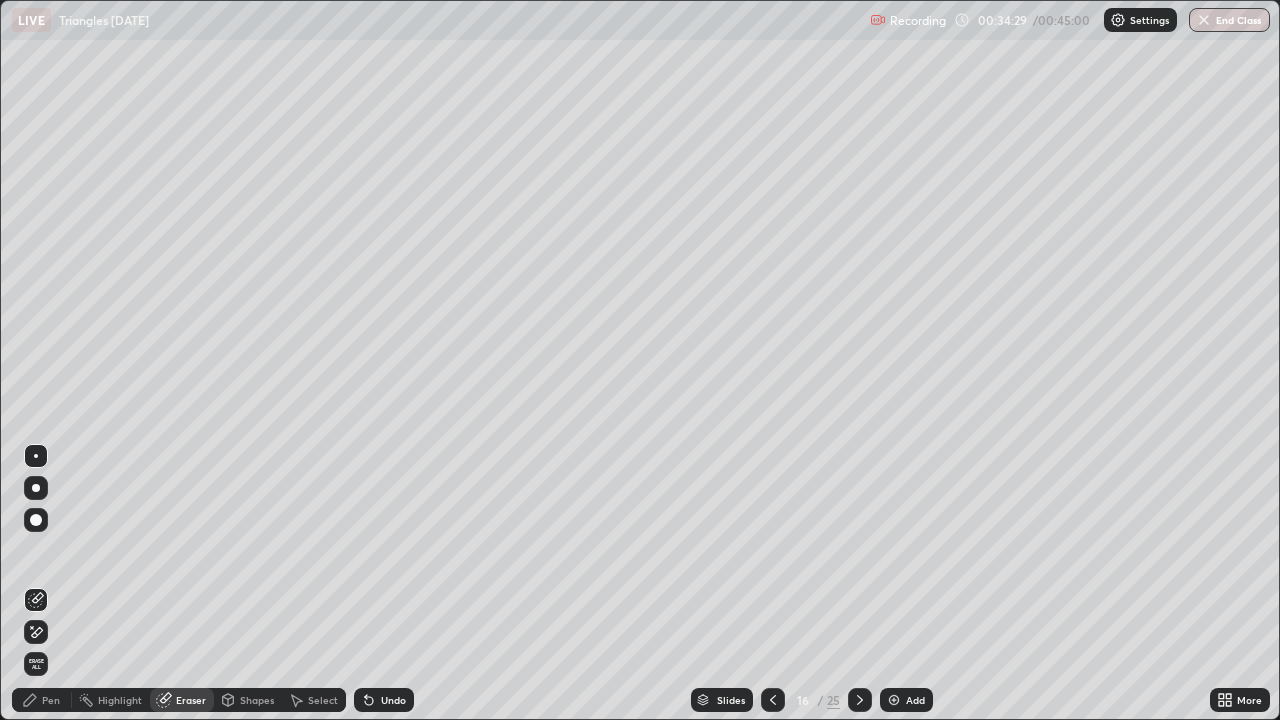 click on "Pen" at bounding box center (51, 700) 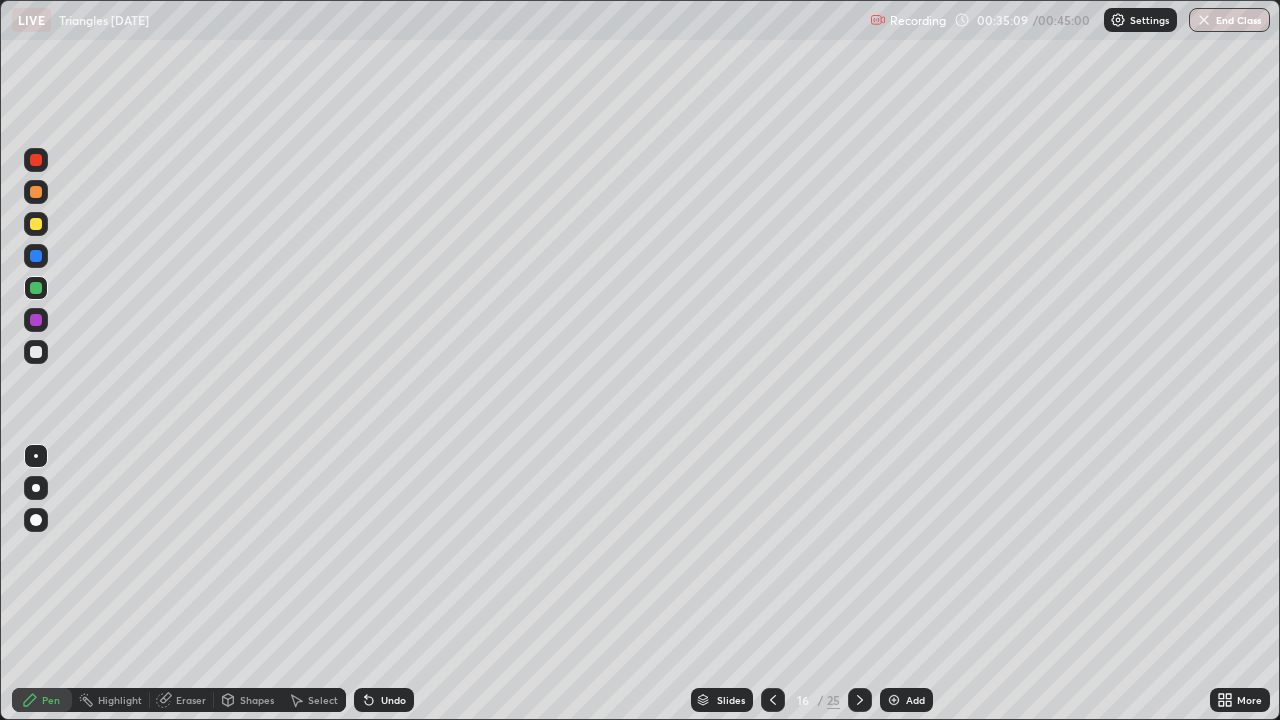 click 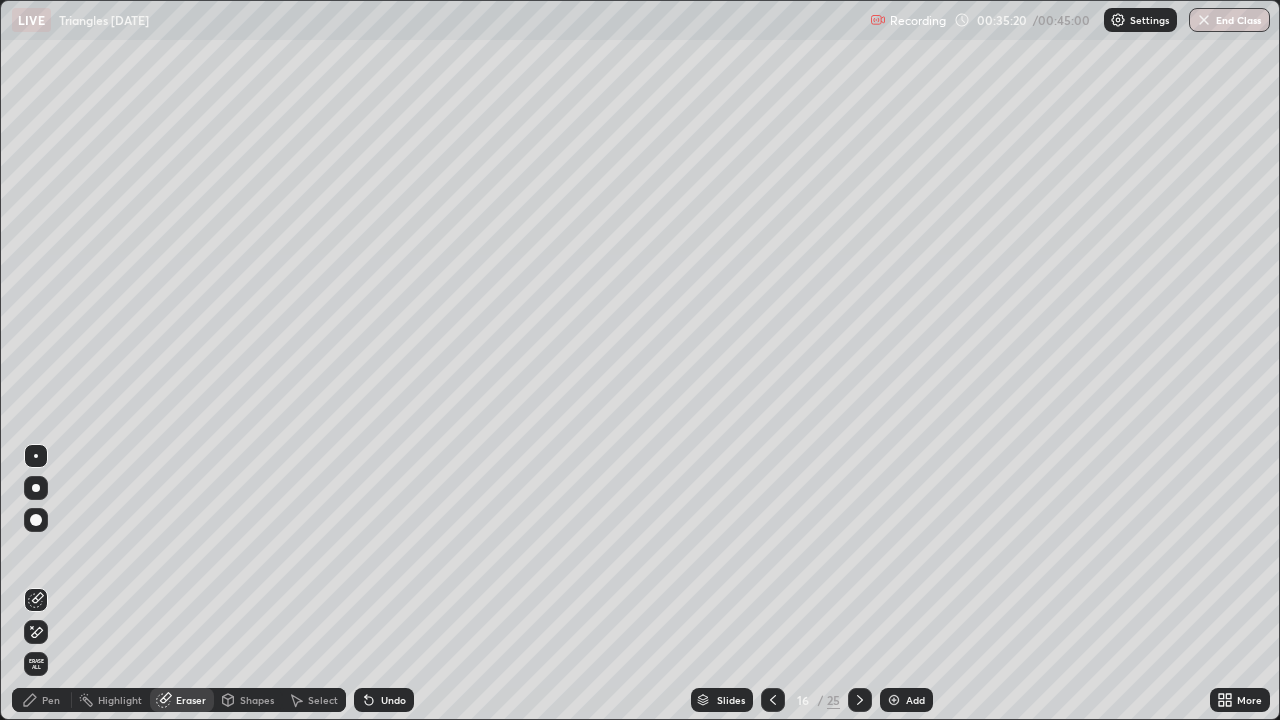 click on "Pen" at bounding box center (51, 700) 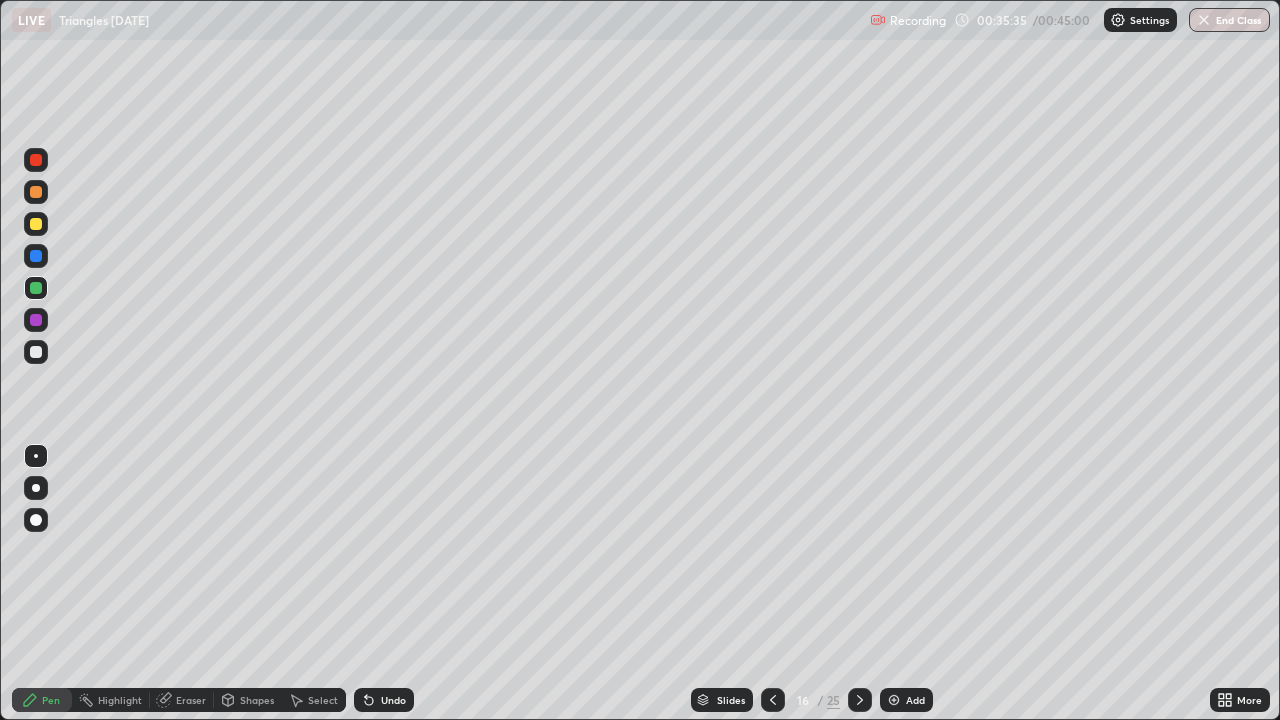 click at bounding box center (36, 352) 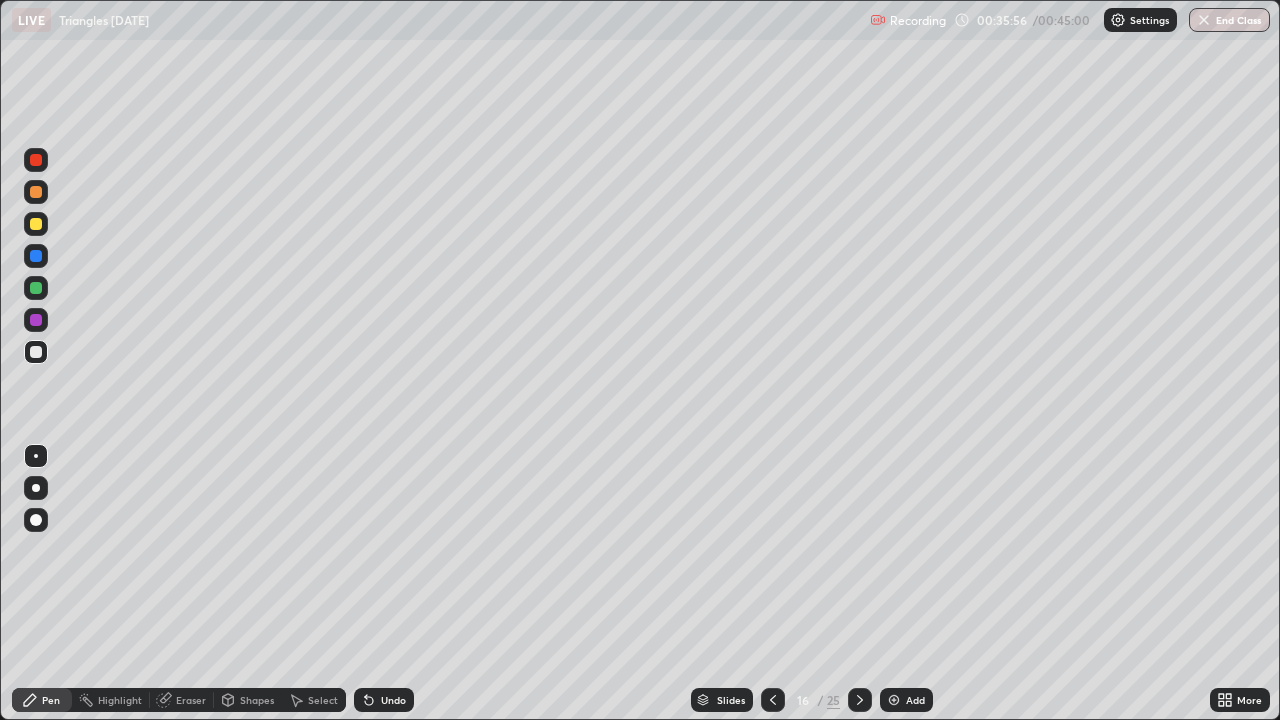 click at bounding box center (36, 320) 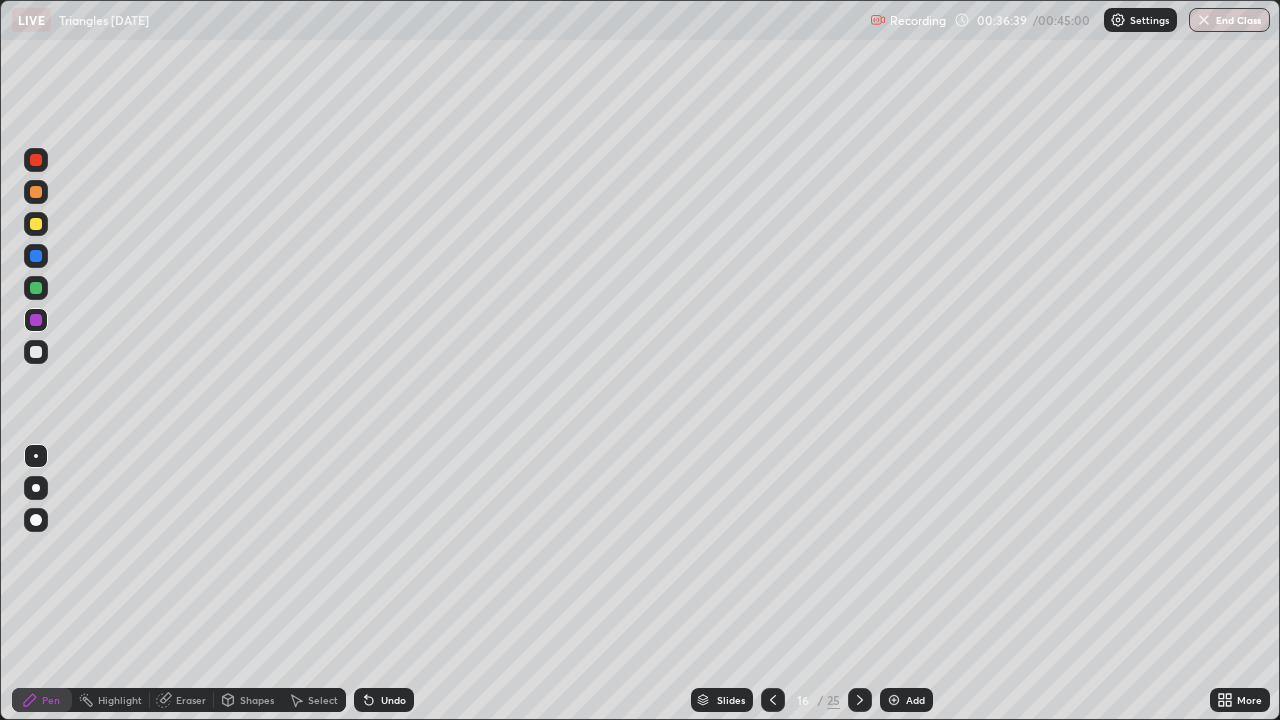 click 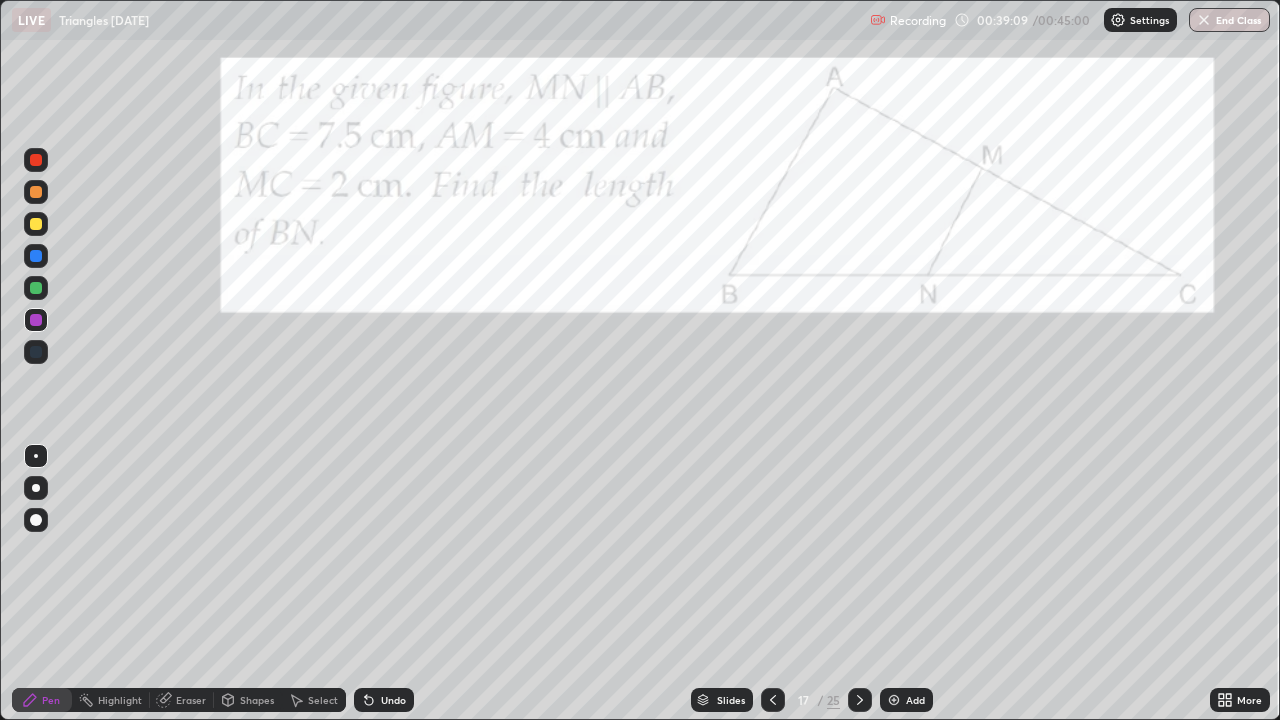 click at bounding box center (36, 160) 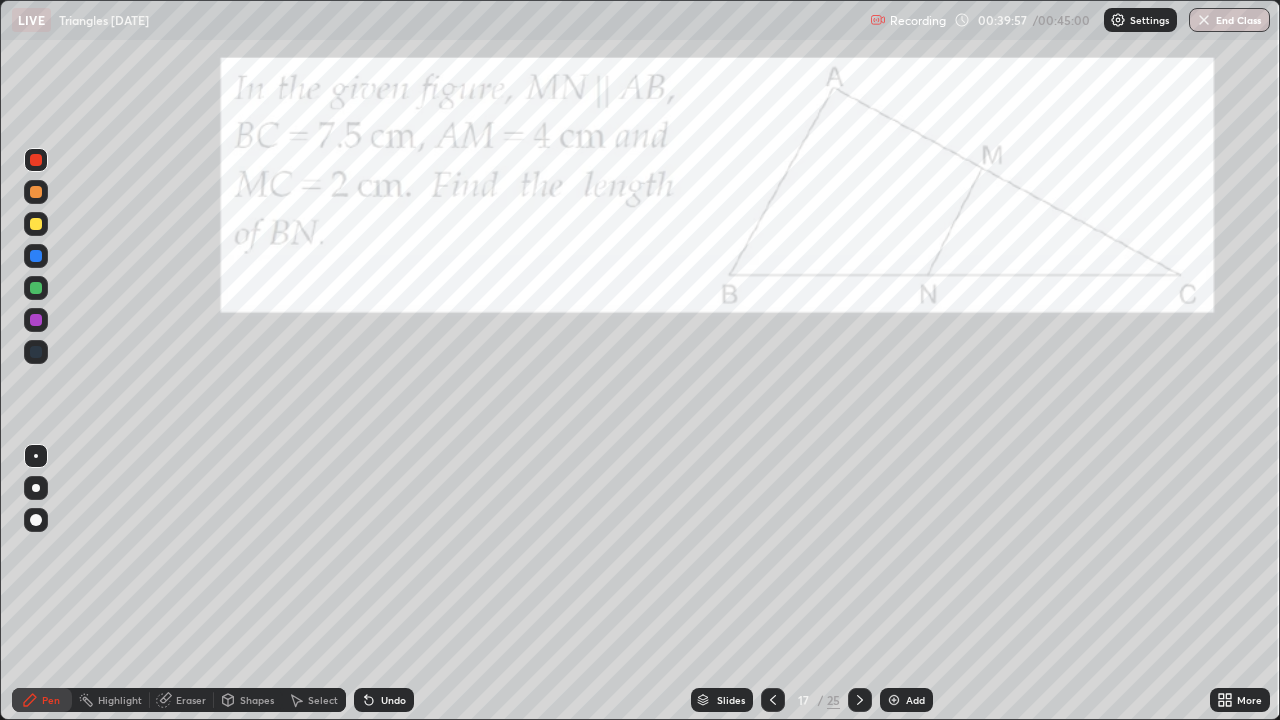 click at bounding box center [36, 224] 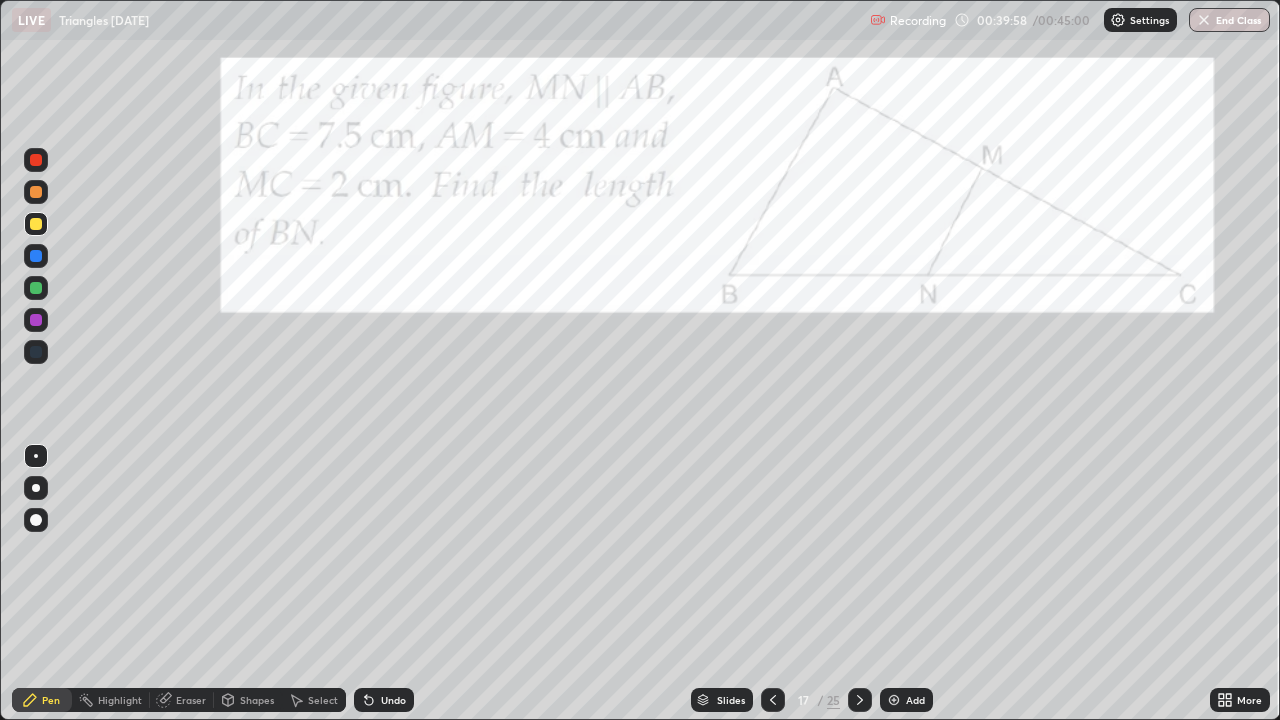 click at bounding box center (36, 224) 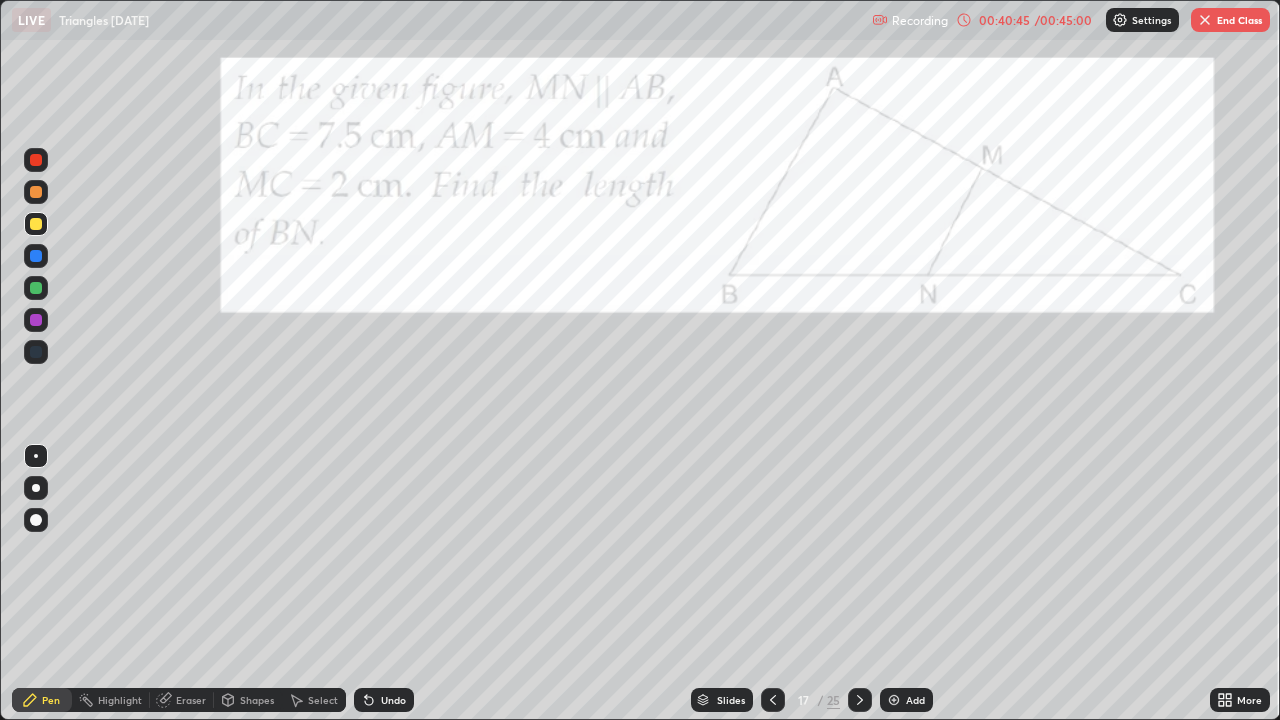 click on "Undo" at bounding box center [384, 700] 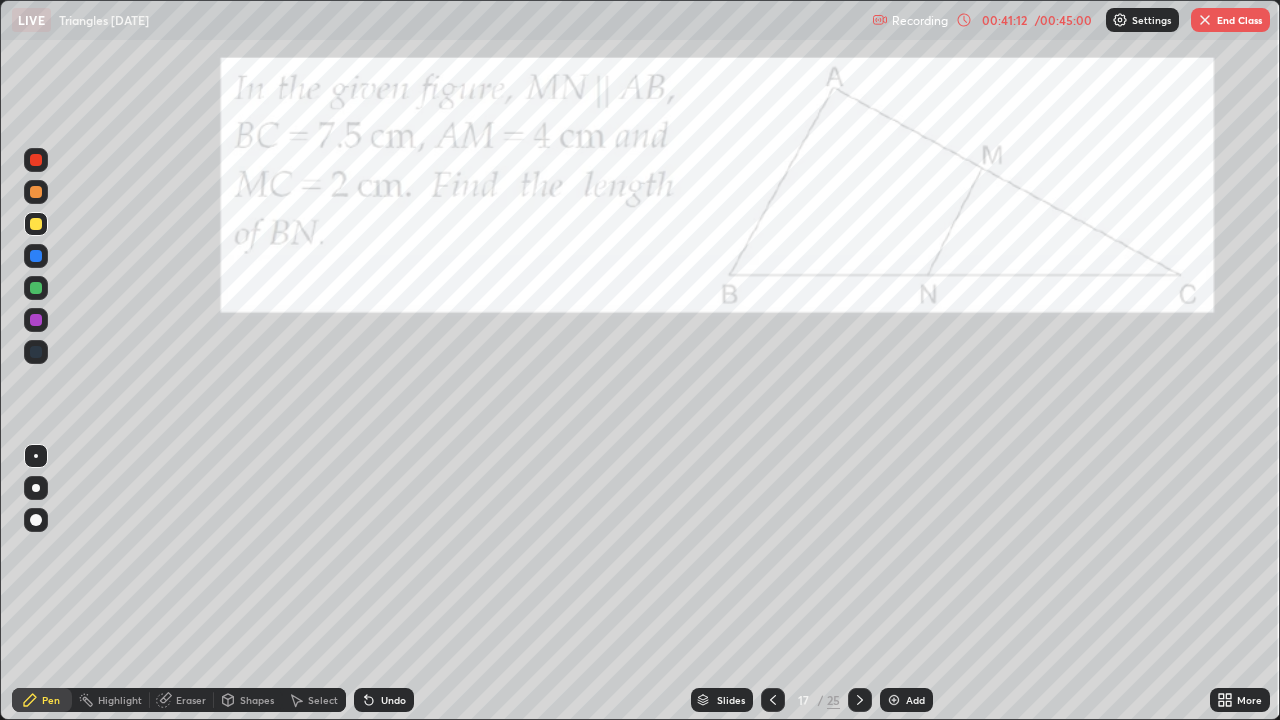 click at bounding box center (36, 288) 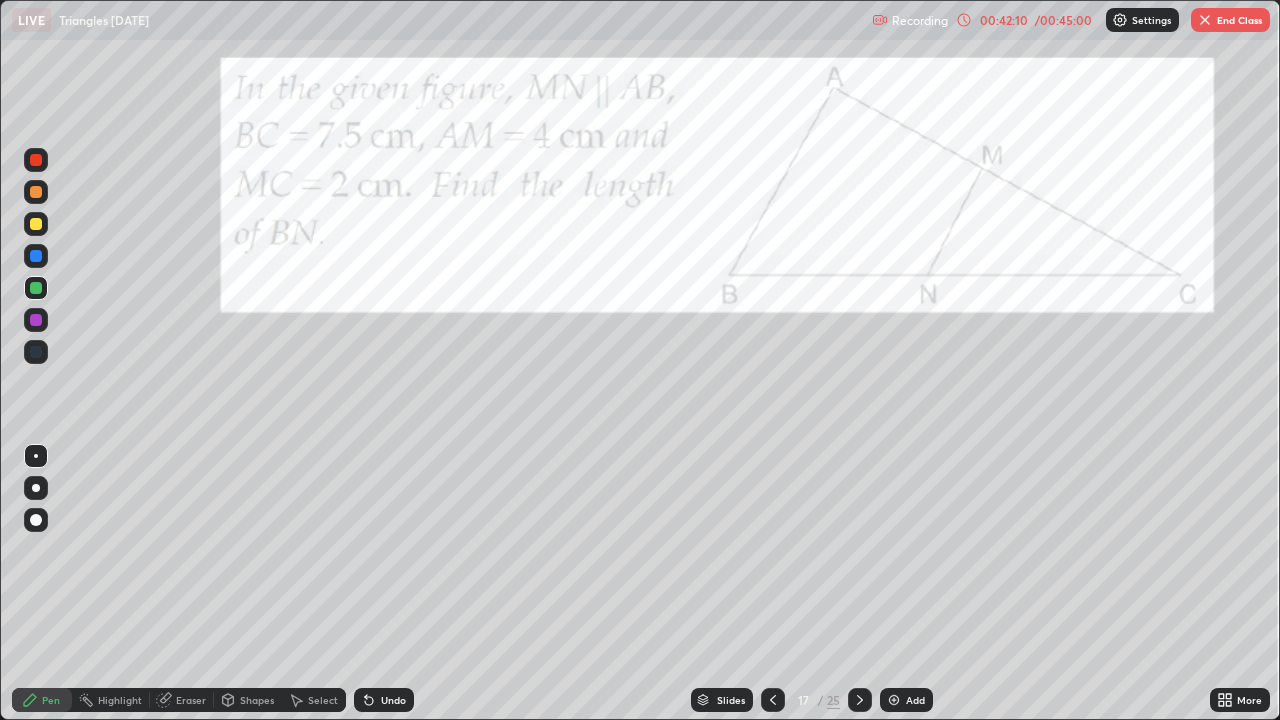 click 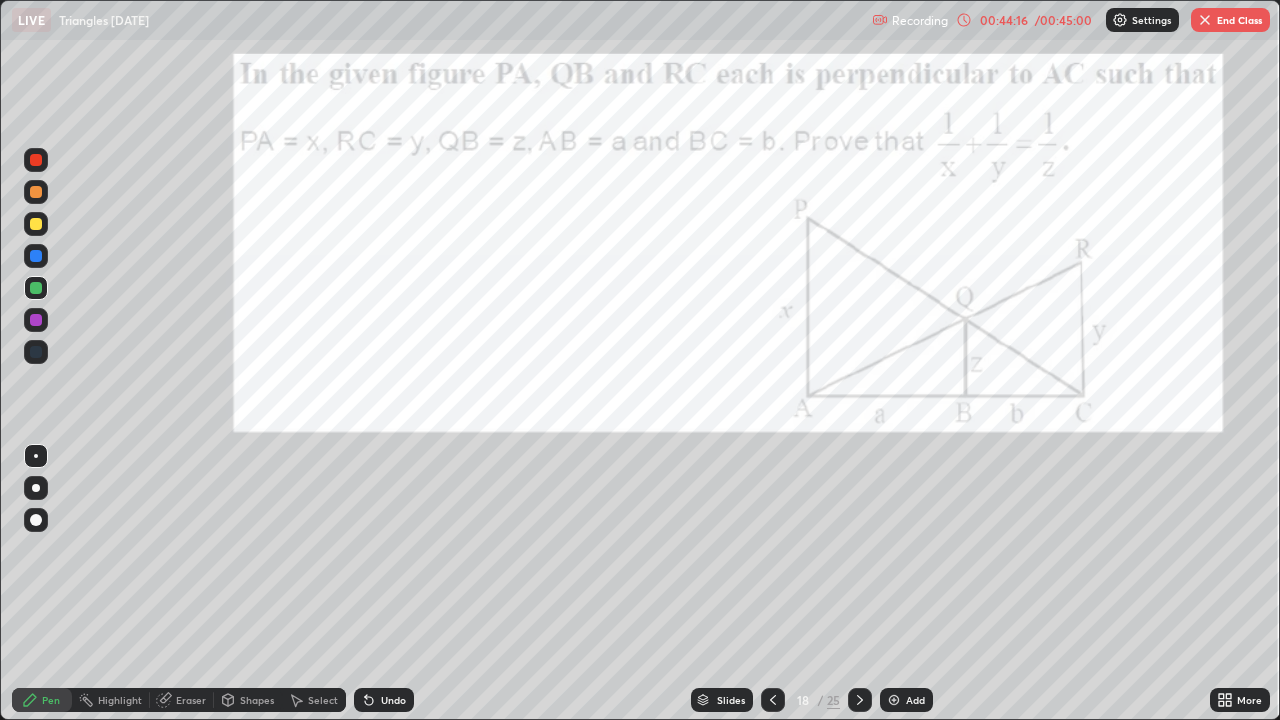 click at bounding box center [36, 160] 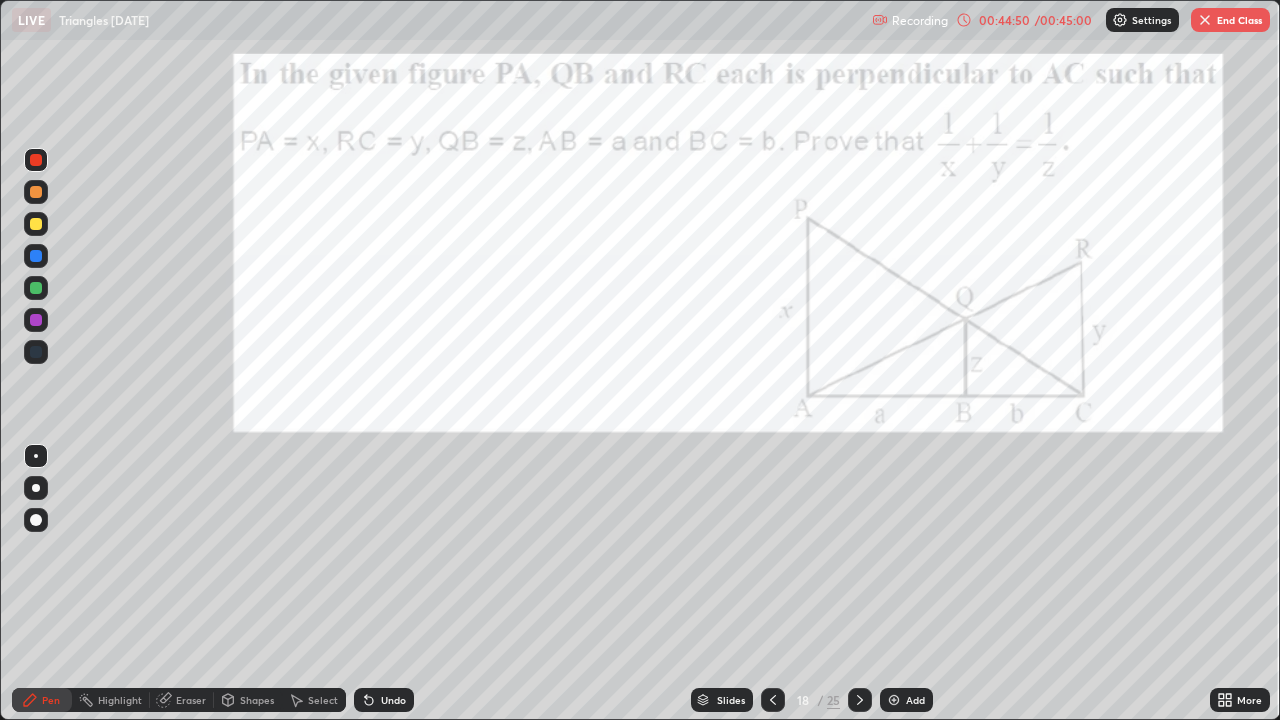 click on "End Class" at bounding box center [1230, 20] 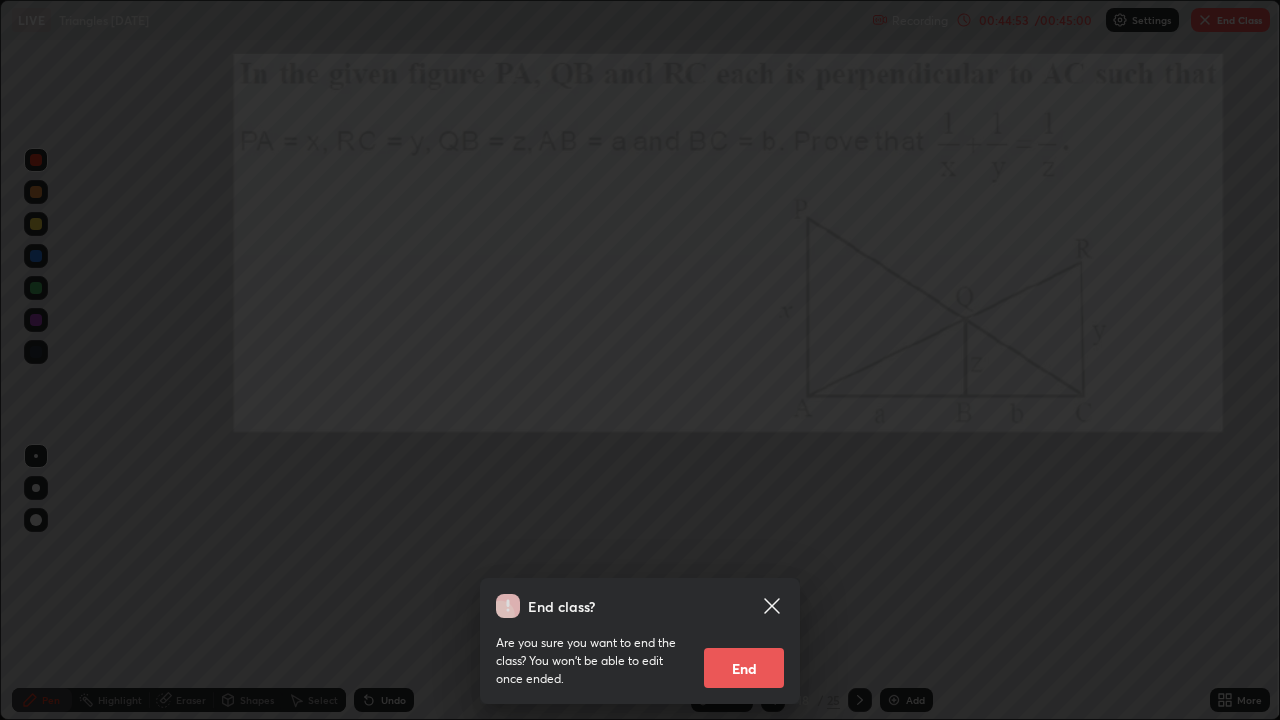 click on "End" at bounding box center (744, 668) 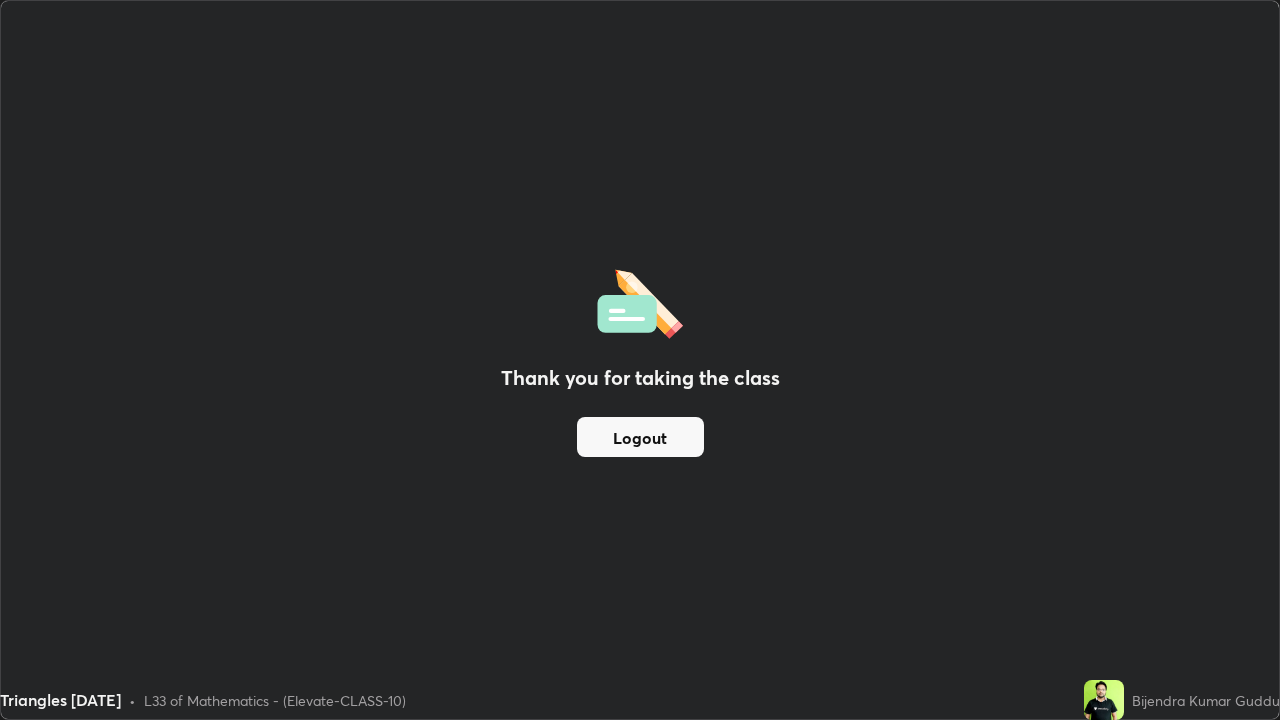 click on "Logout" at bounding box center (640, 437) 